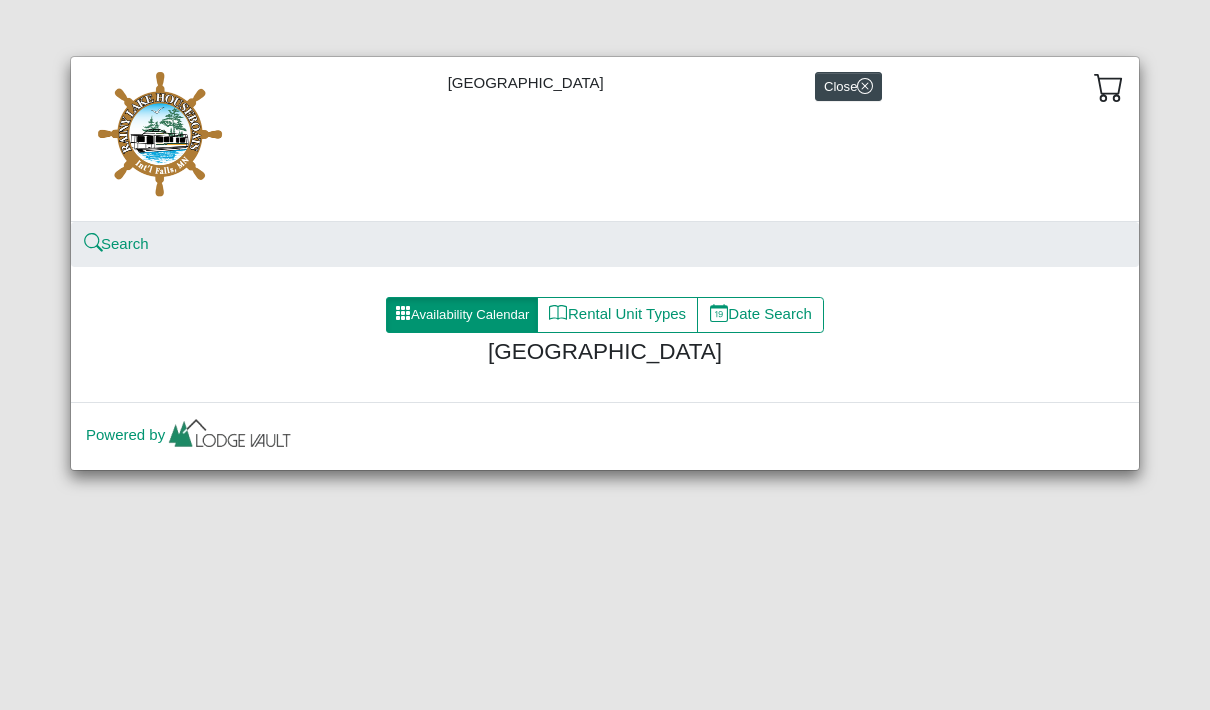 scroll, scrollTop: 0, scrollLeft: 0, axis: both 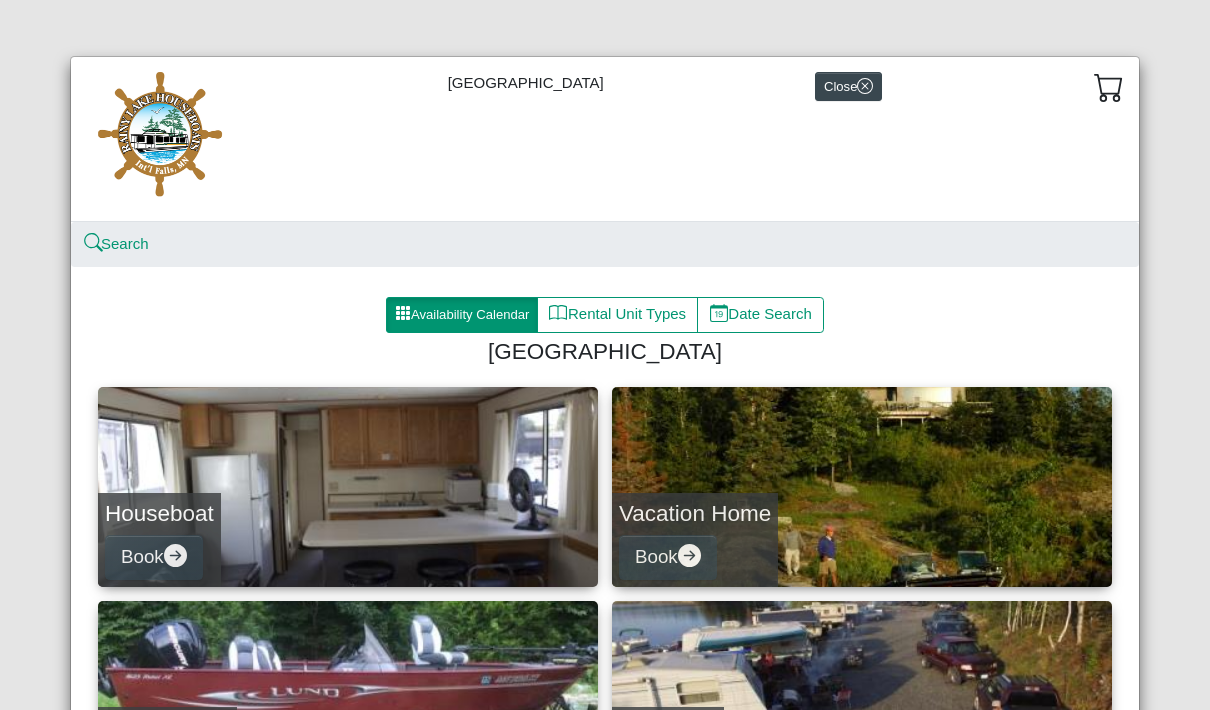 click on "Date Search" at bounding box center (760, 315) 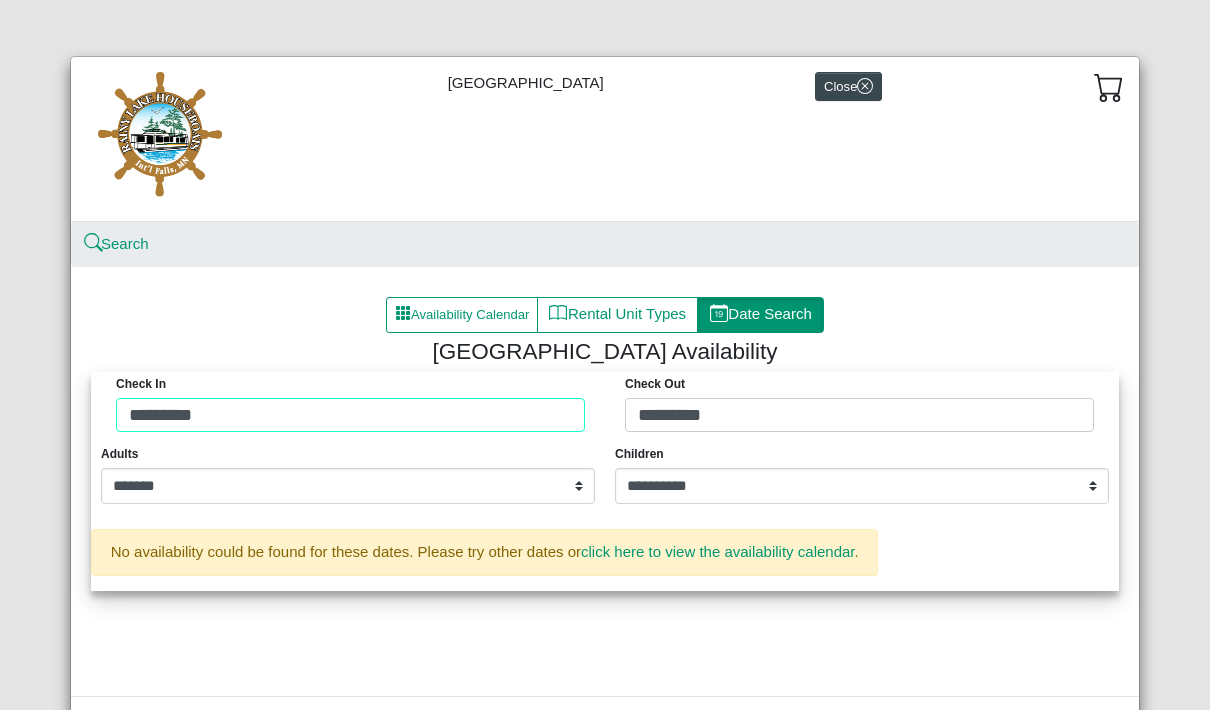 click on "Check in ********* Check Out *********" at bounding box center (605, 407) 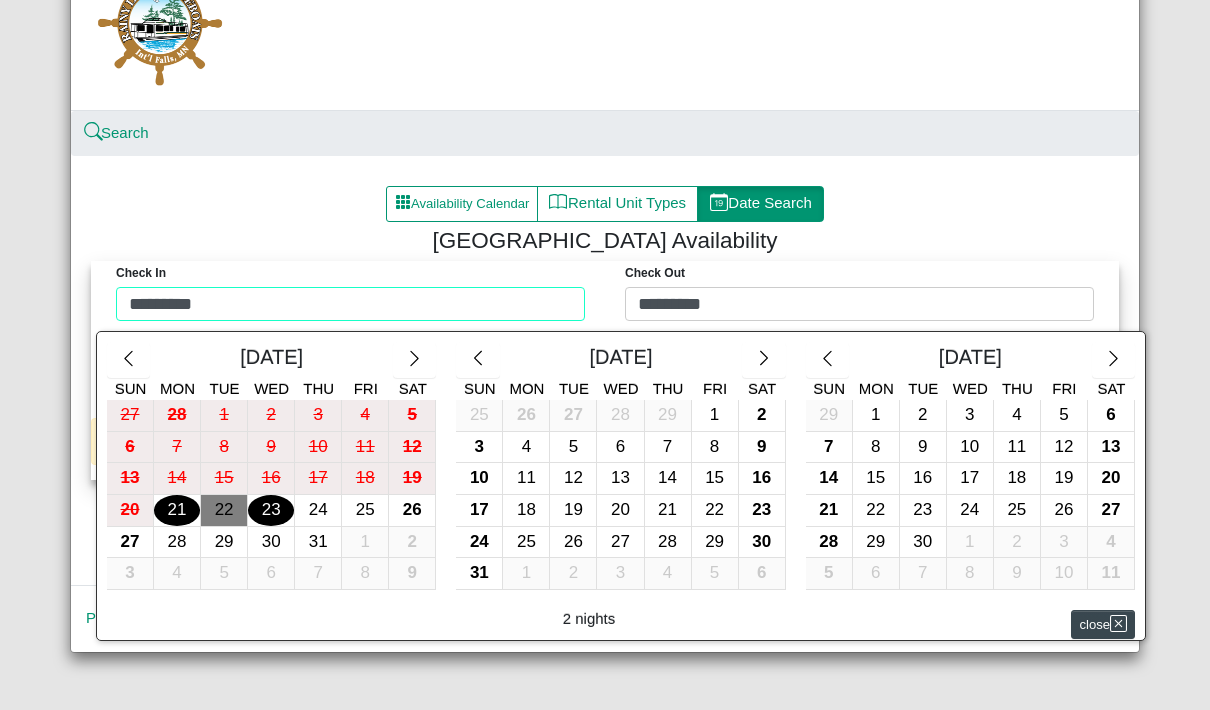 scroll, scrollTop: 109, scrollLeft: 0, axis: vertical 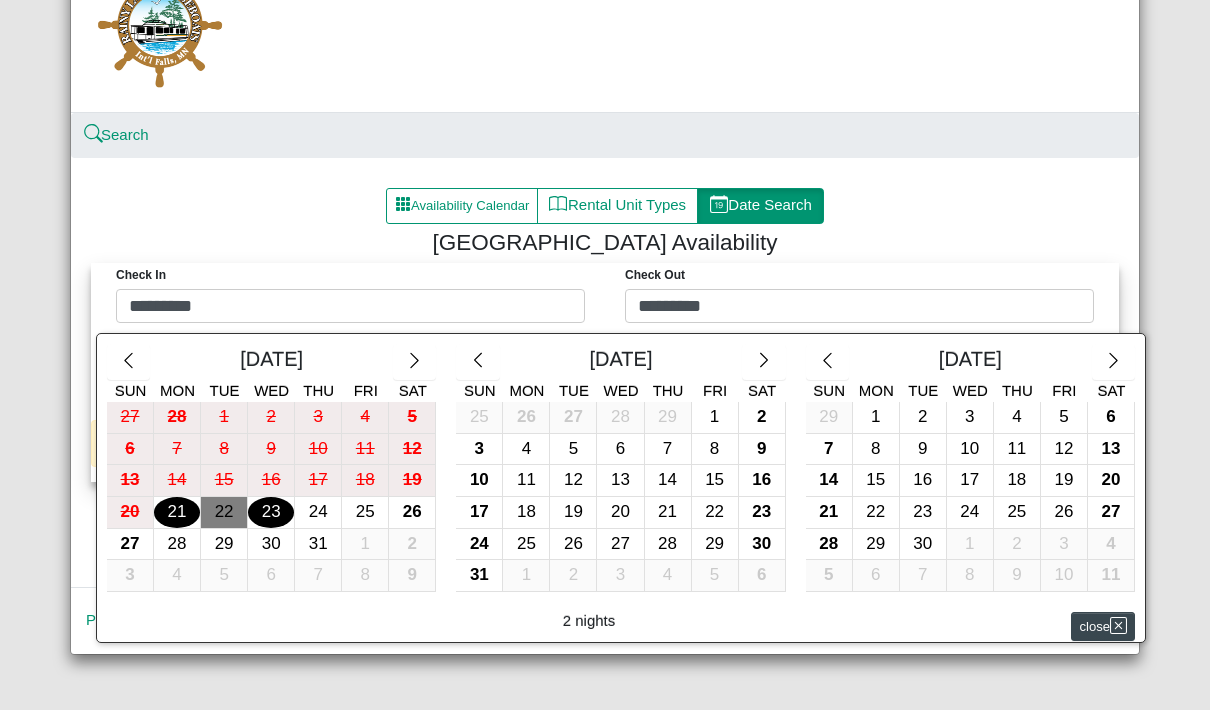 click on "30" at bounding box center (762, 544) 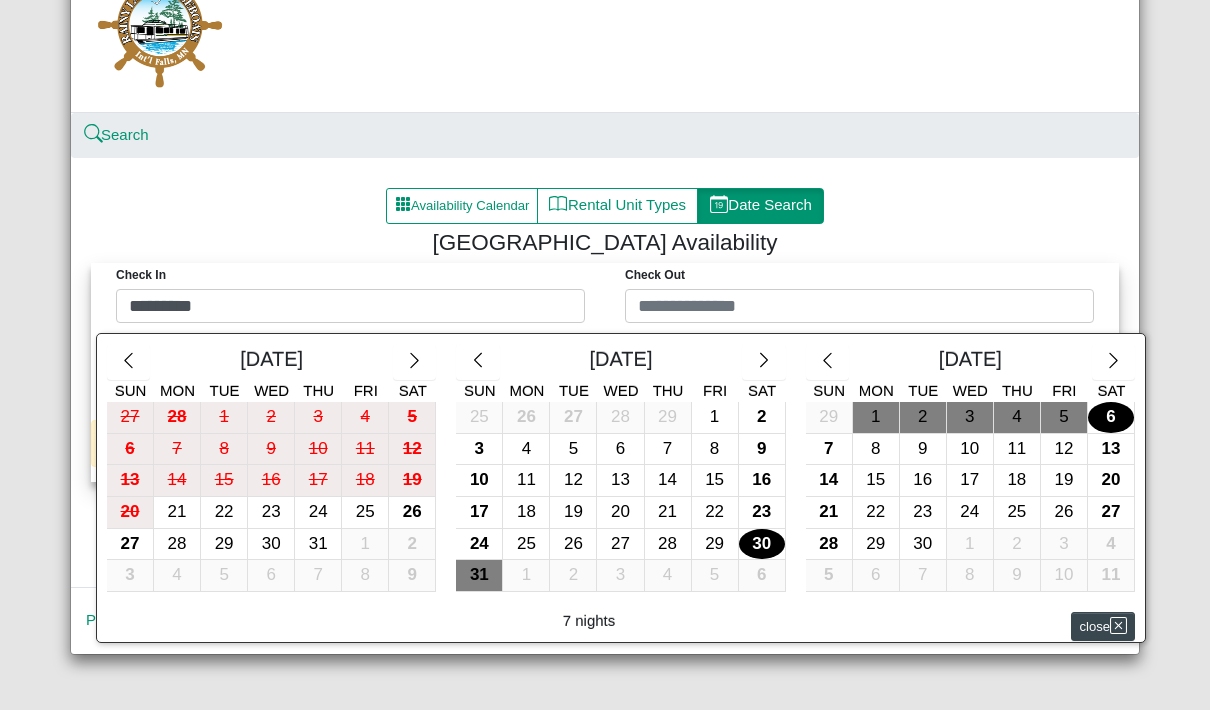 click on "6" at bounding box center [1111, 417] 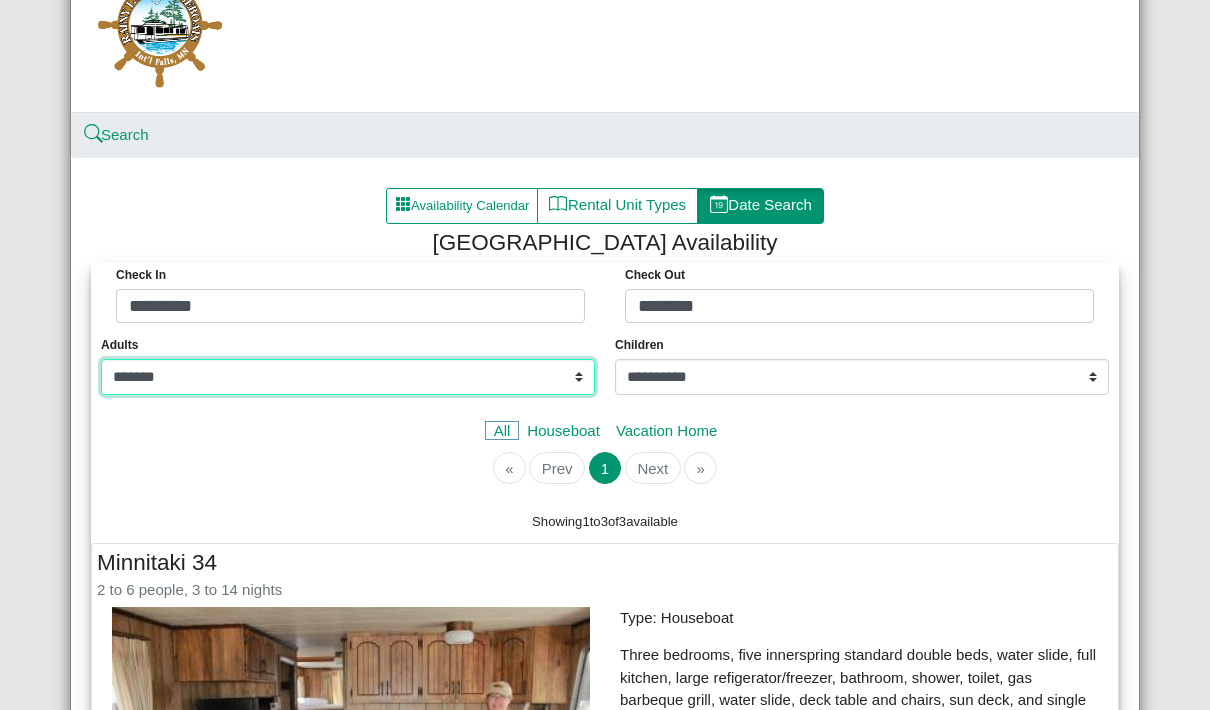 click on "**********" at bounding box center [348, 377] 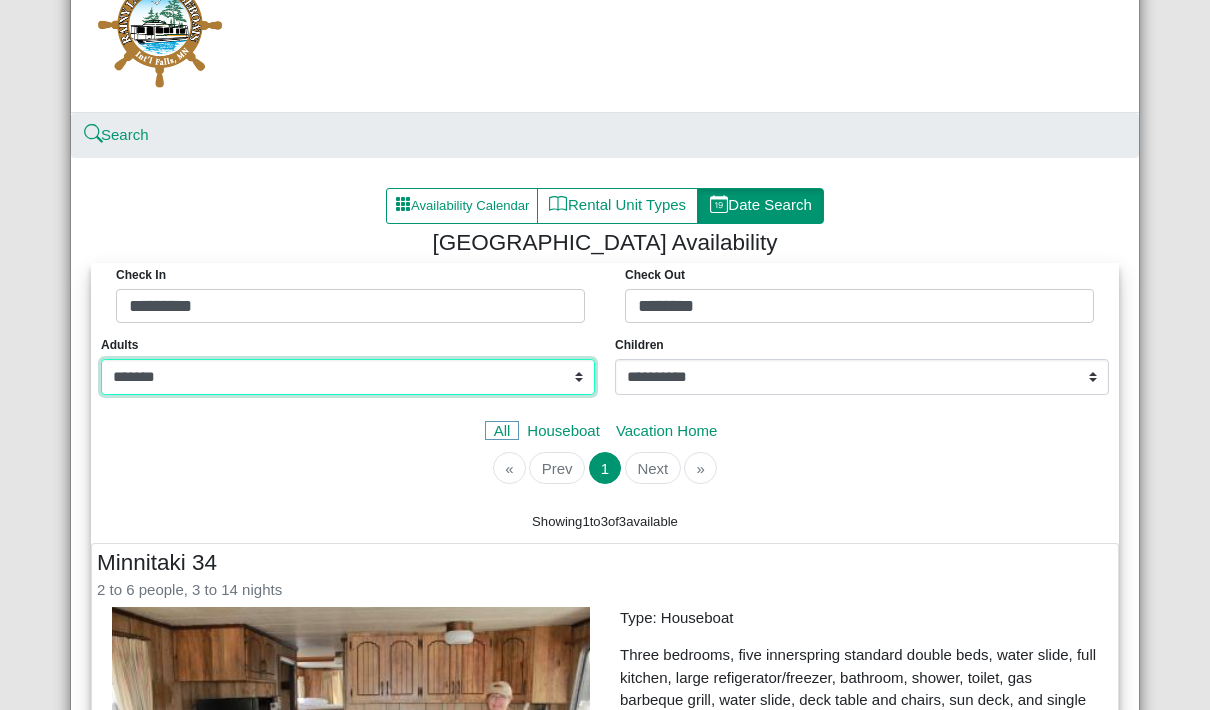 select on "*" 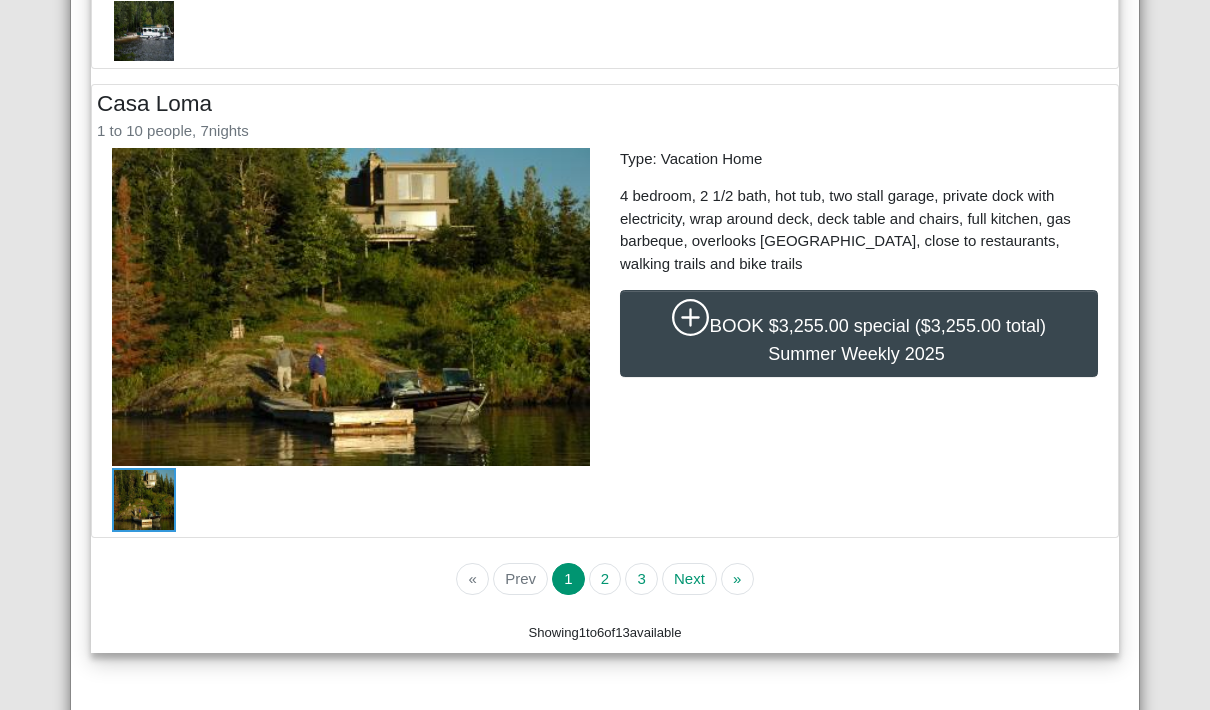 scroll, scrollTop: 6547, scrollLeft: 0, axis: vertical 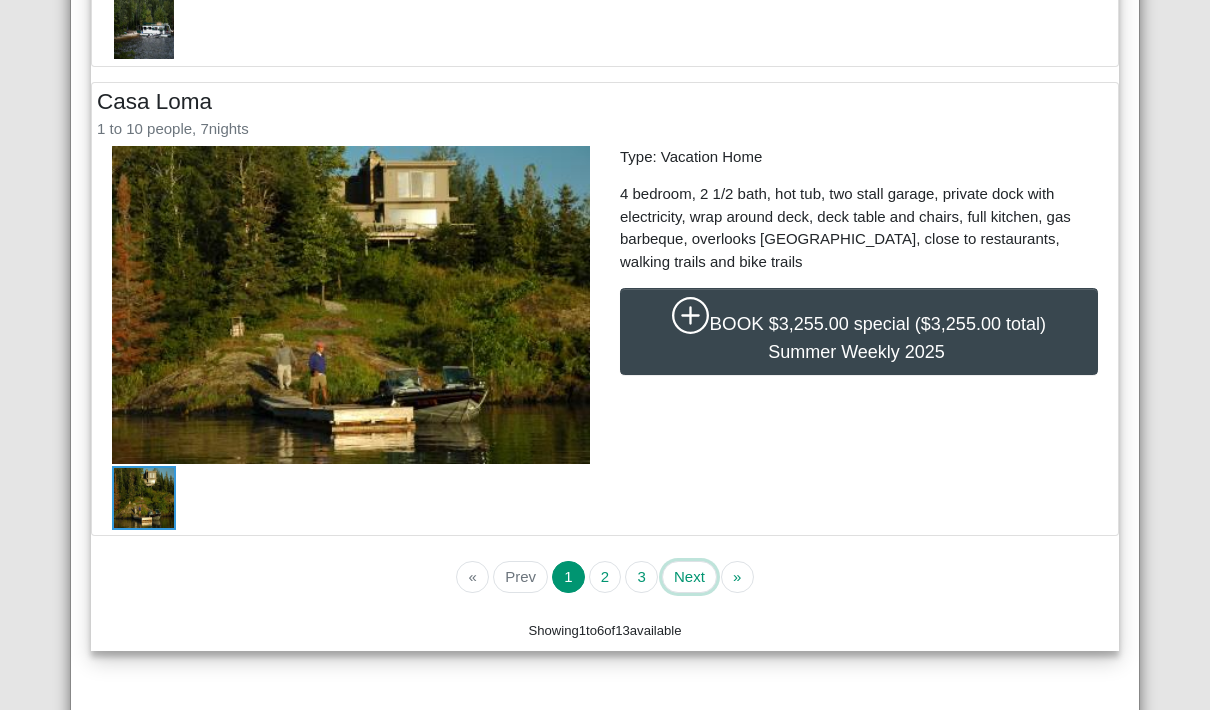 click on "Next" at bounding box center [689, 577] 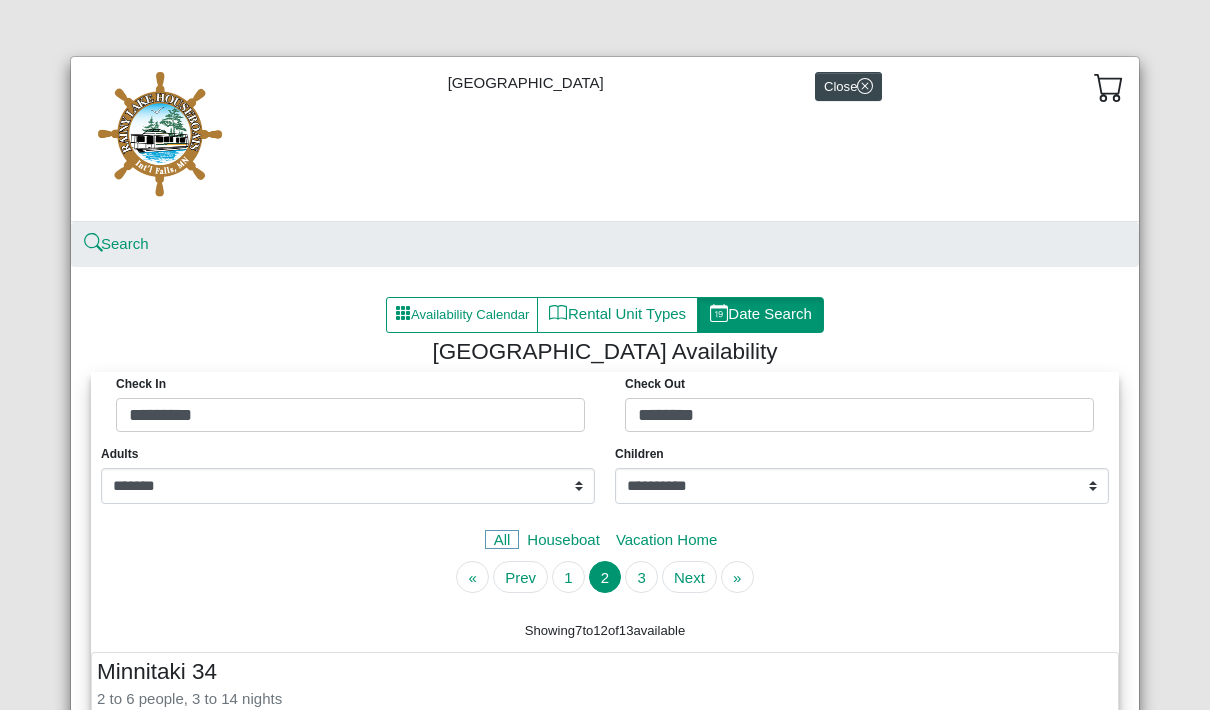 scroll, scrollTop: 0, scrollLeft: 0, axis: both 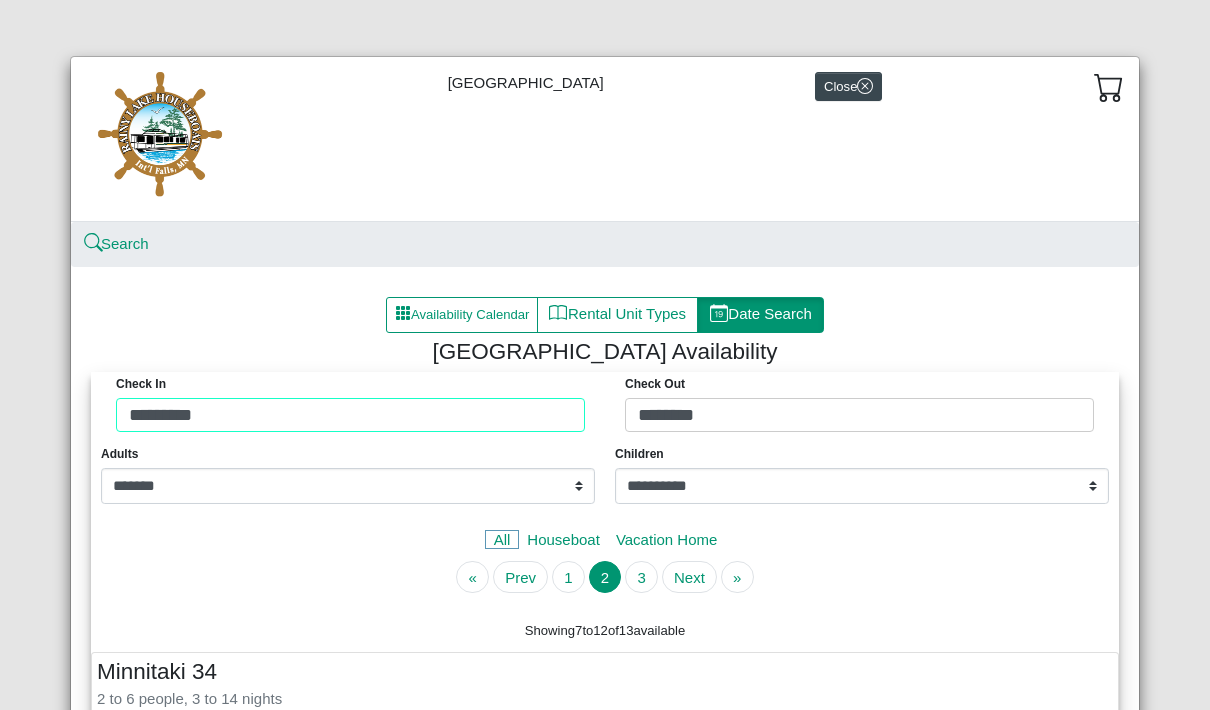 click on "Check in ********* Check Out ********" at bounding box center [605, 407] 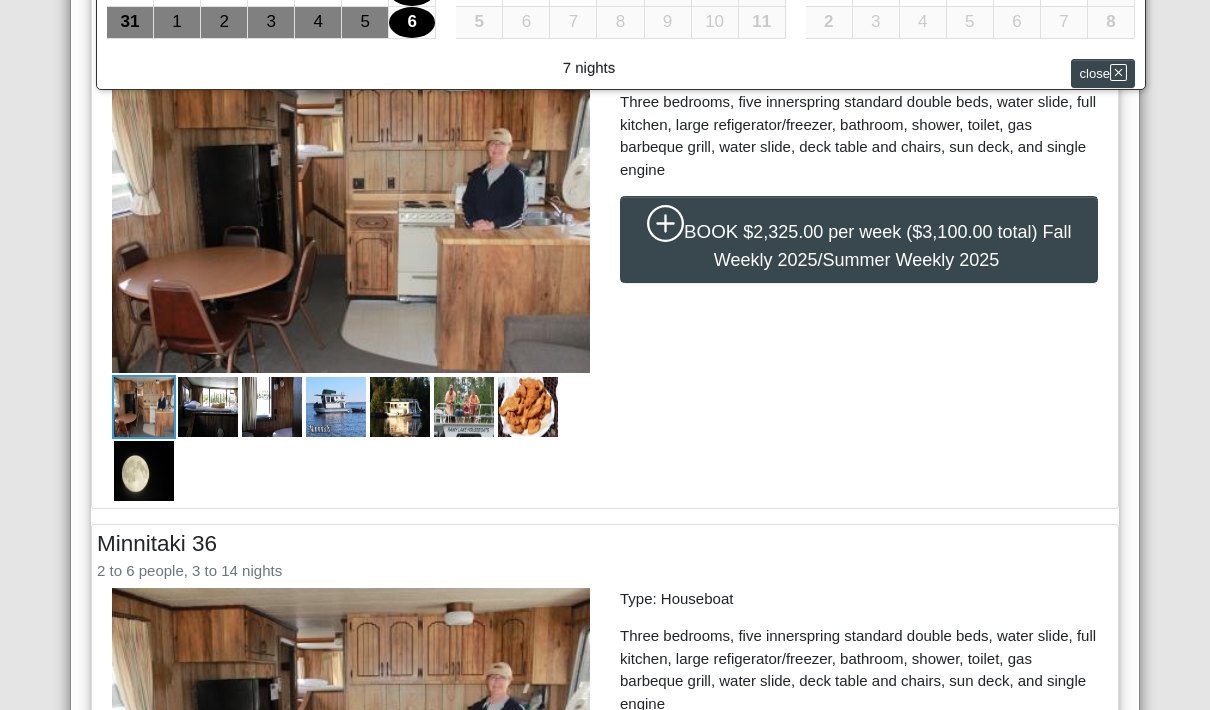 scroll, scrollTop: 663, scrollLeft: 0, axis: vertical 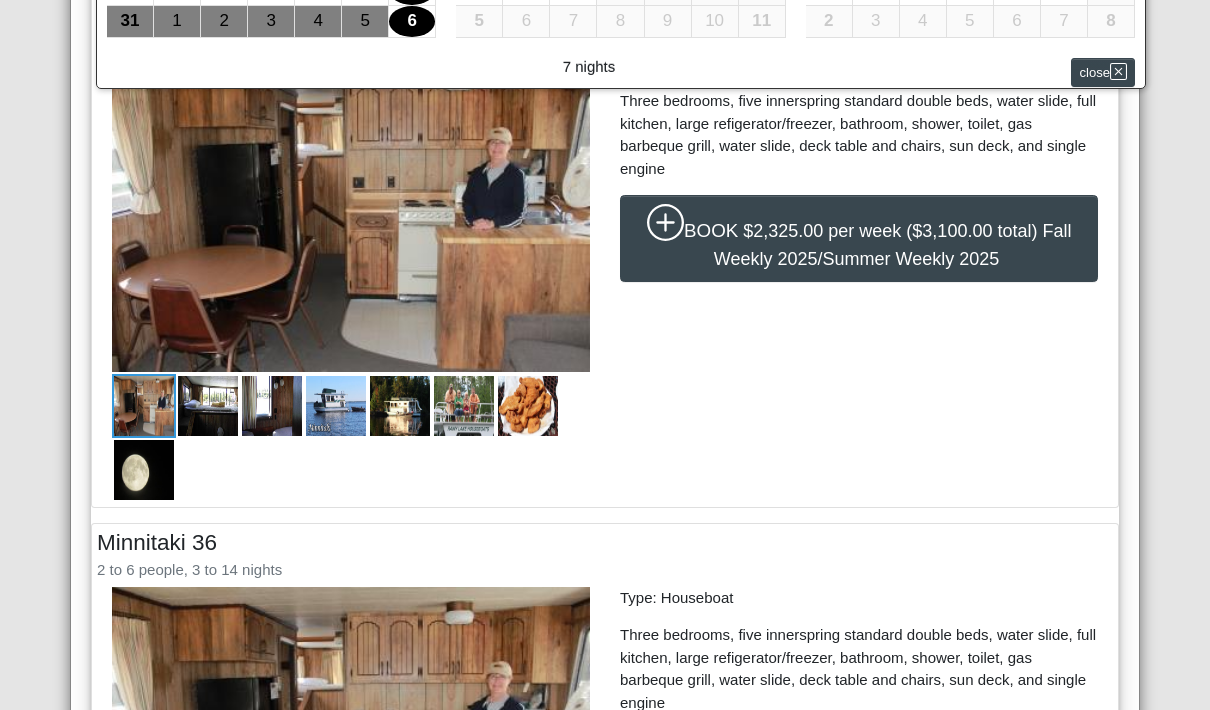 click at bounding box center (605, 355) 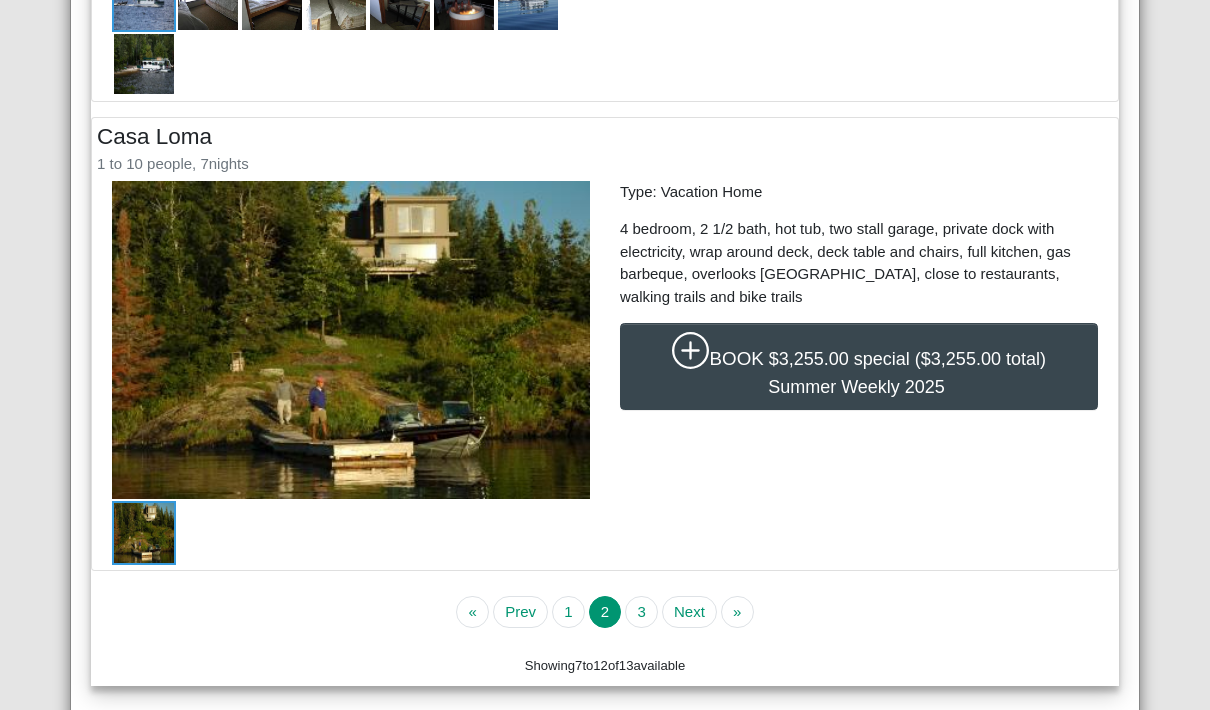 scroll, scrollTop: 6510, scrollLeft: 0, axis: vertical 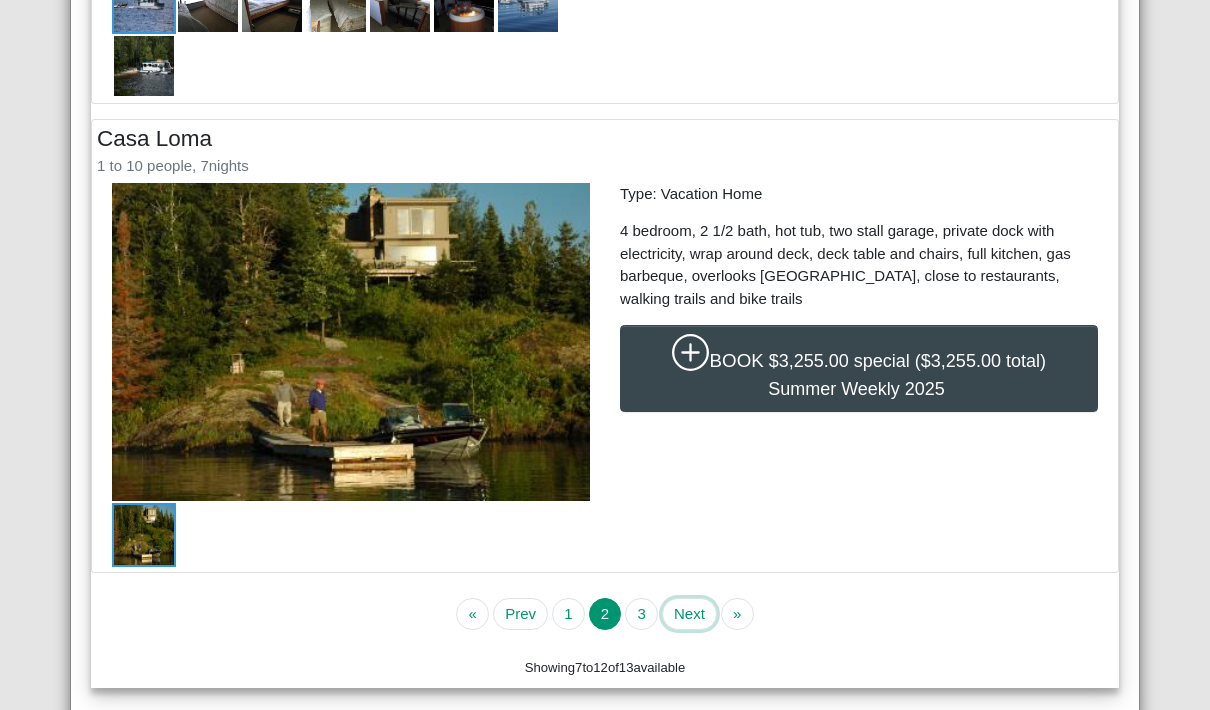 click on "Next" at bounding box center (689, 614) 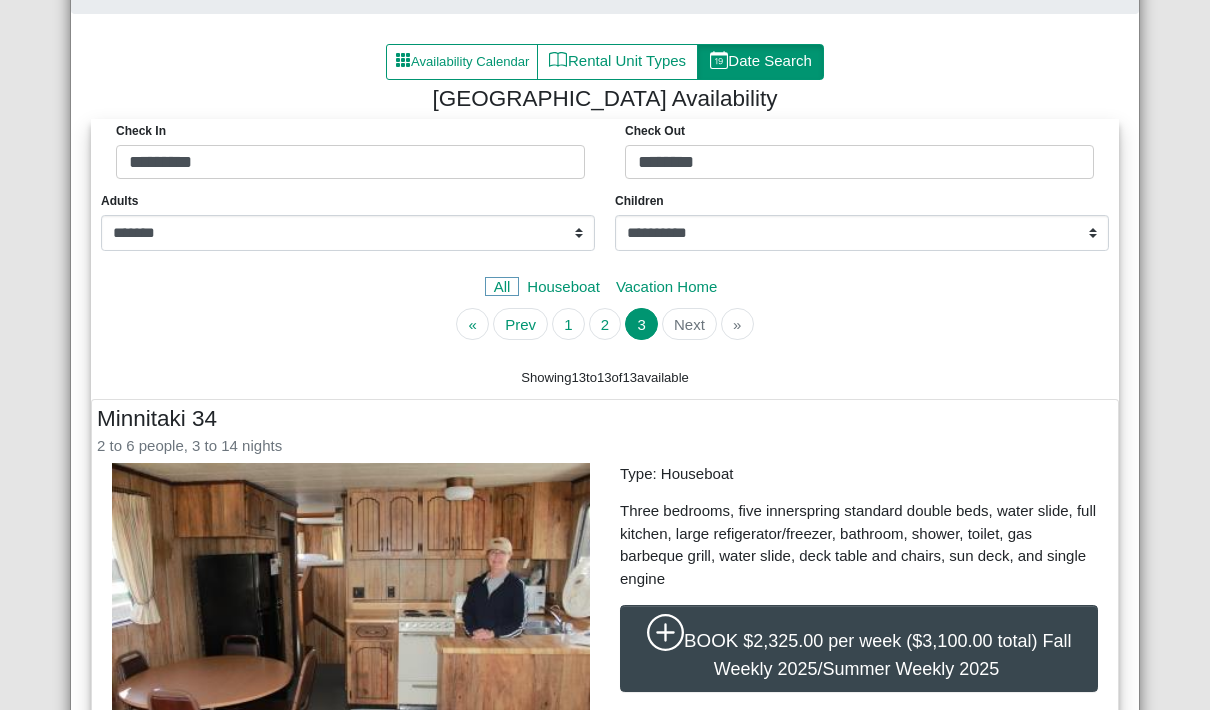 scroll, scrollTop: 182, scrollLeft: 0, axis: vertical 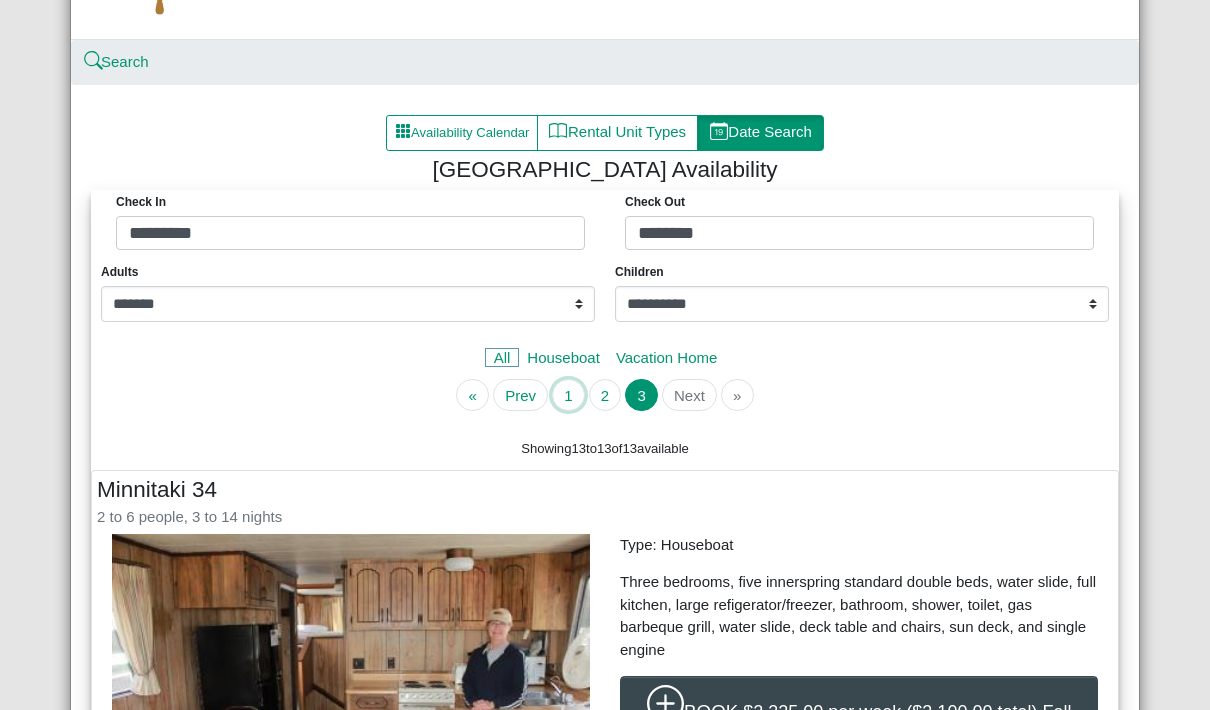 click on "1" at bounding box center (568, 395) 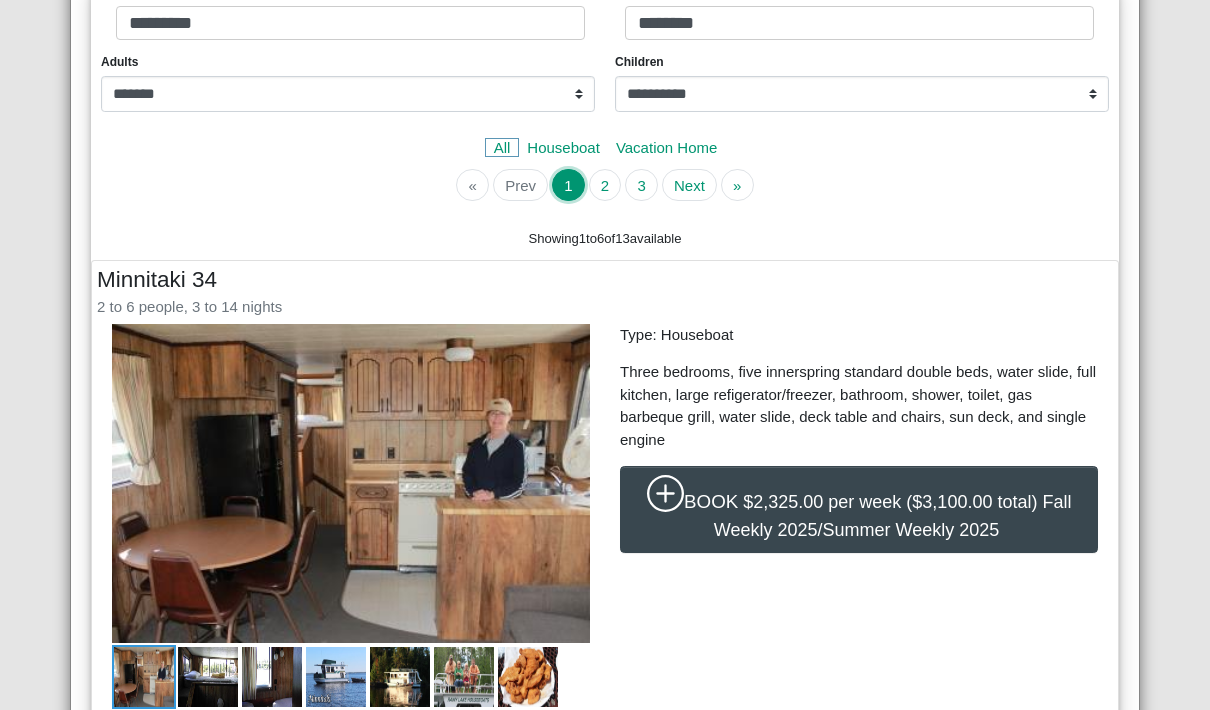 scroll, scrollTop: 399, scrollLeft: 0, axis: vertical 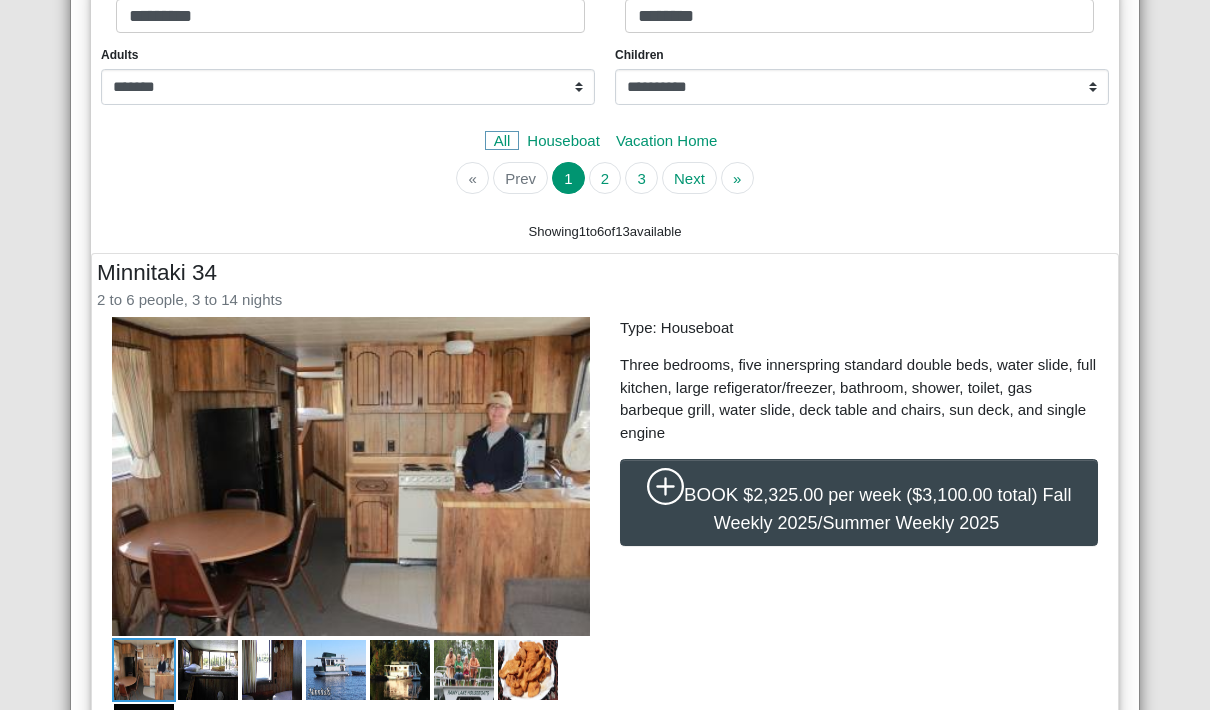 click on "Three bedrooms, five innerspring standard double beds, water slide, full kitchen, large refigerator/freezer, bathroom, shower, toilet, gas barbeque grill, water slide, deck table and chairs, sun deck, and single engine" at bounding box center (858, 398) 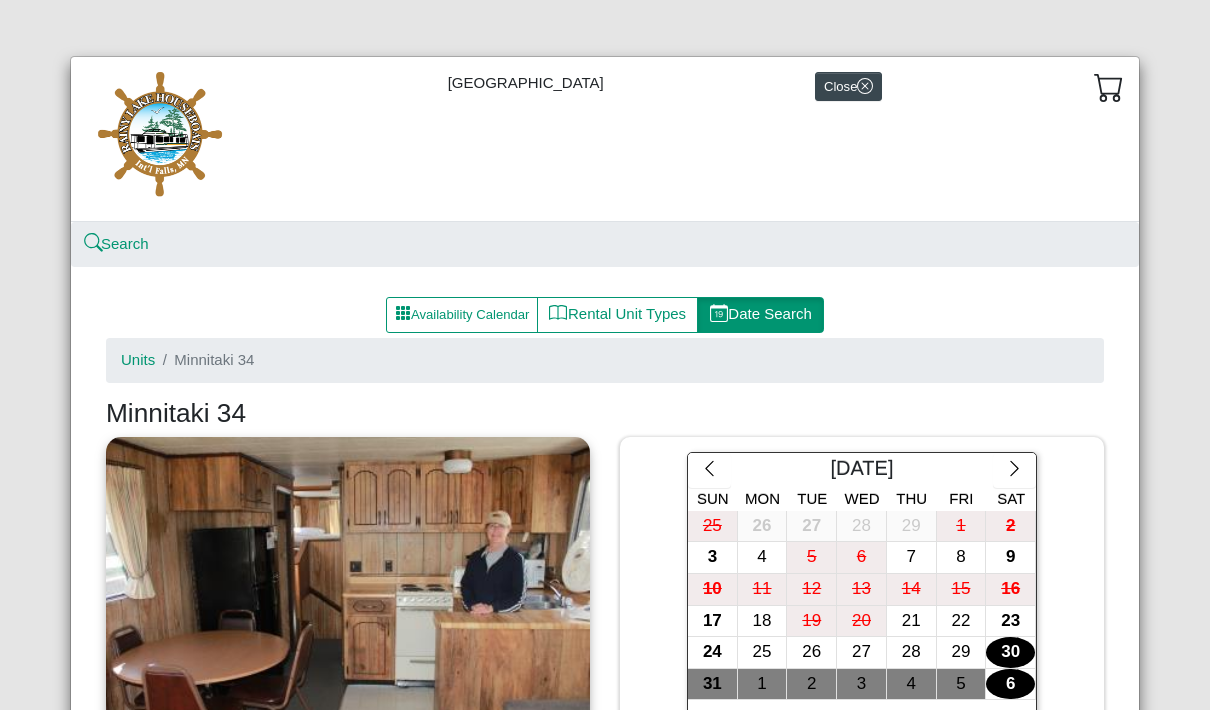 scroll, scrollTop: 0, scrollLeft: 0, axis: both 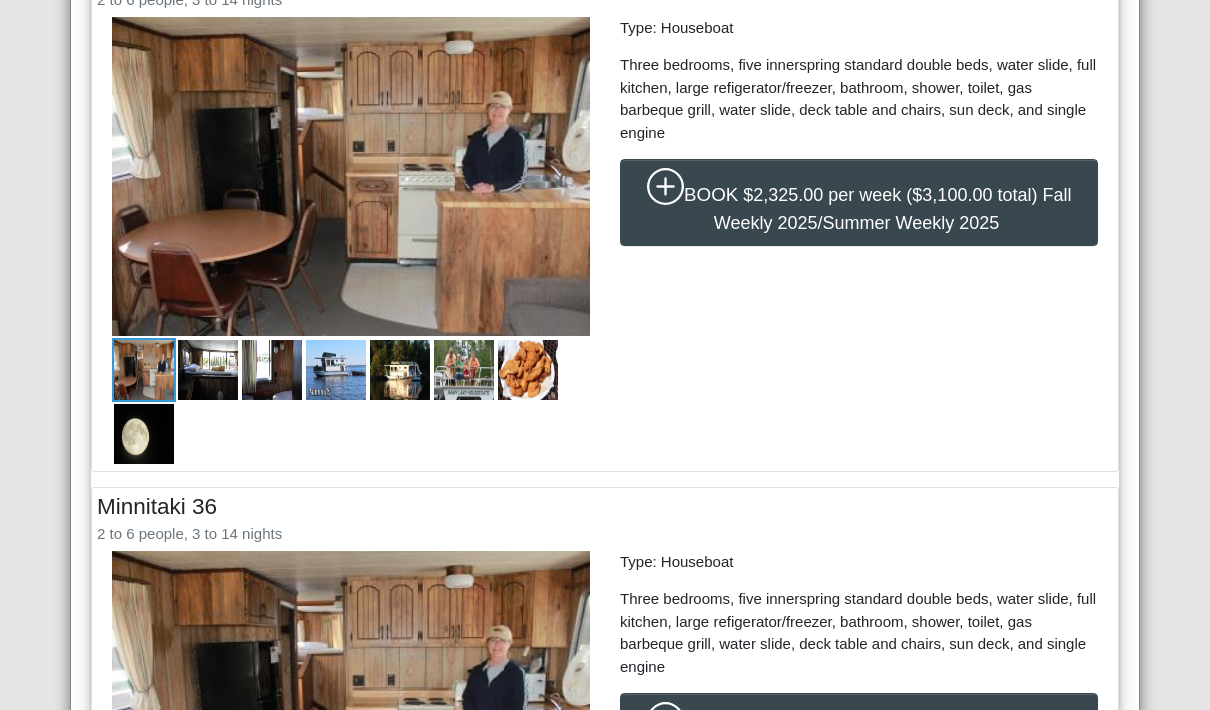 click at bounding box center [208, 370] 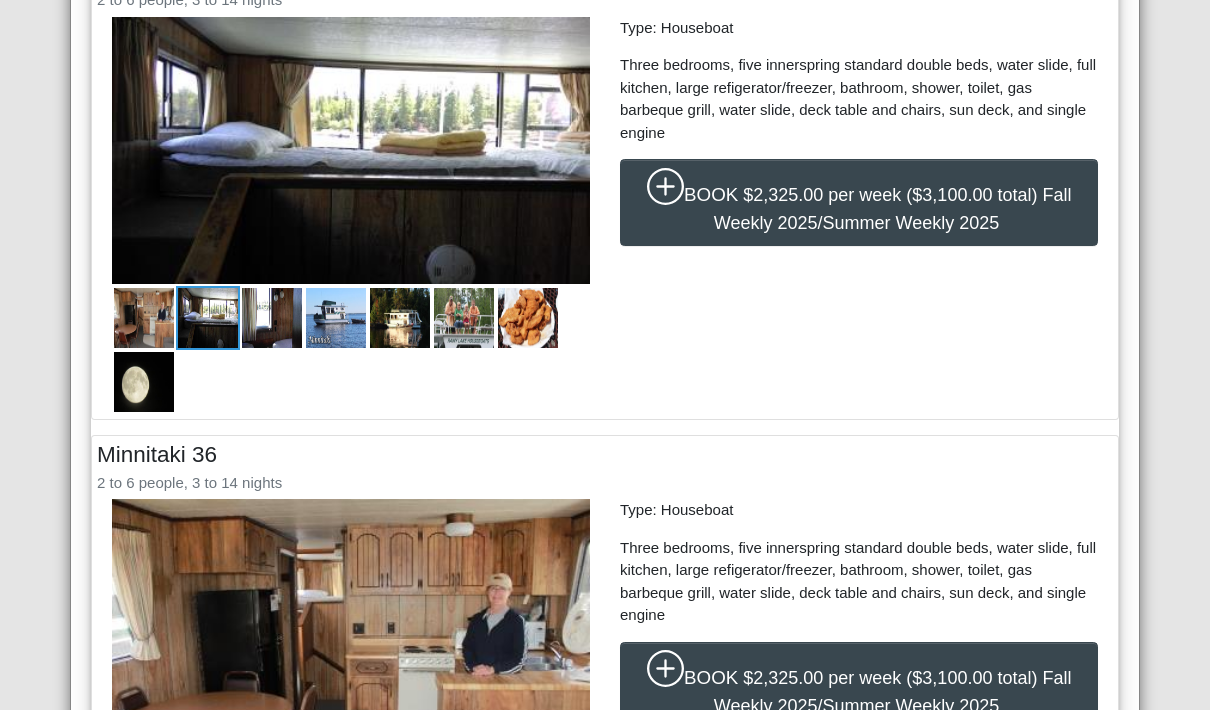 click at bounding box center [272, 318] 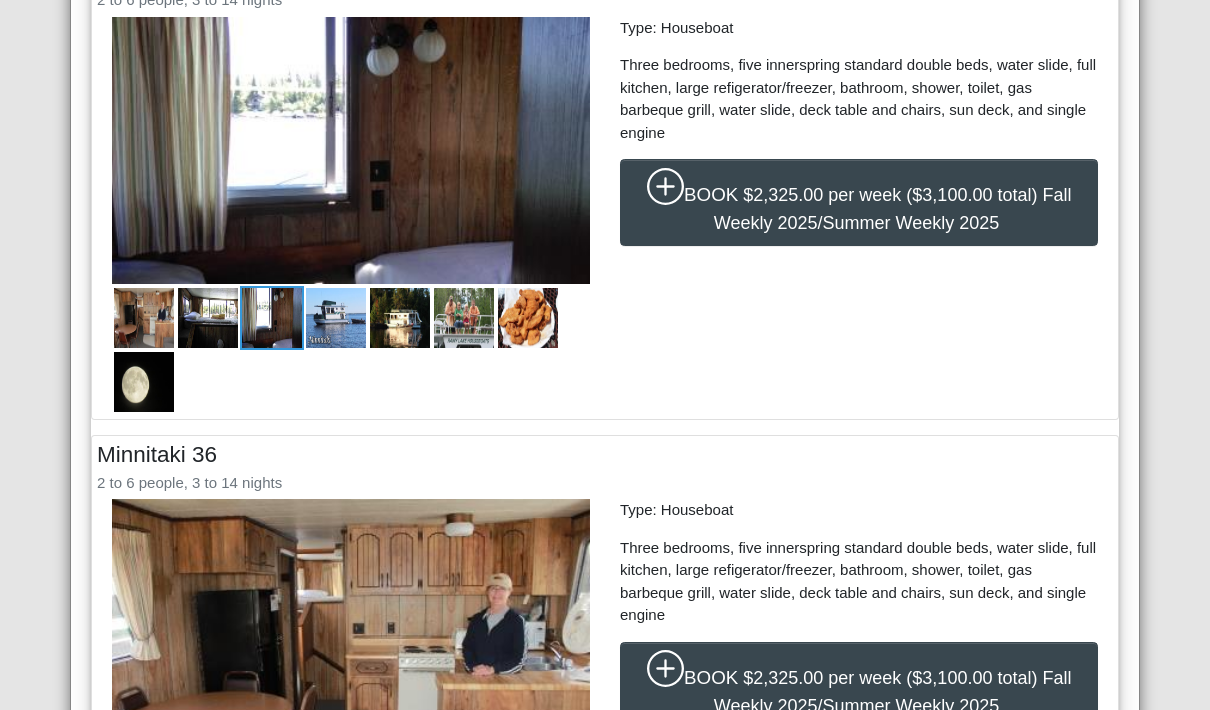 click at bounding box center (336, 318) 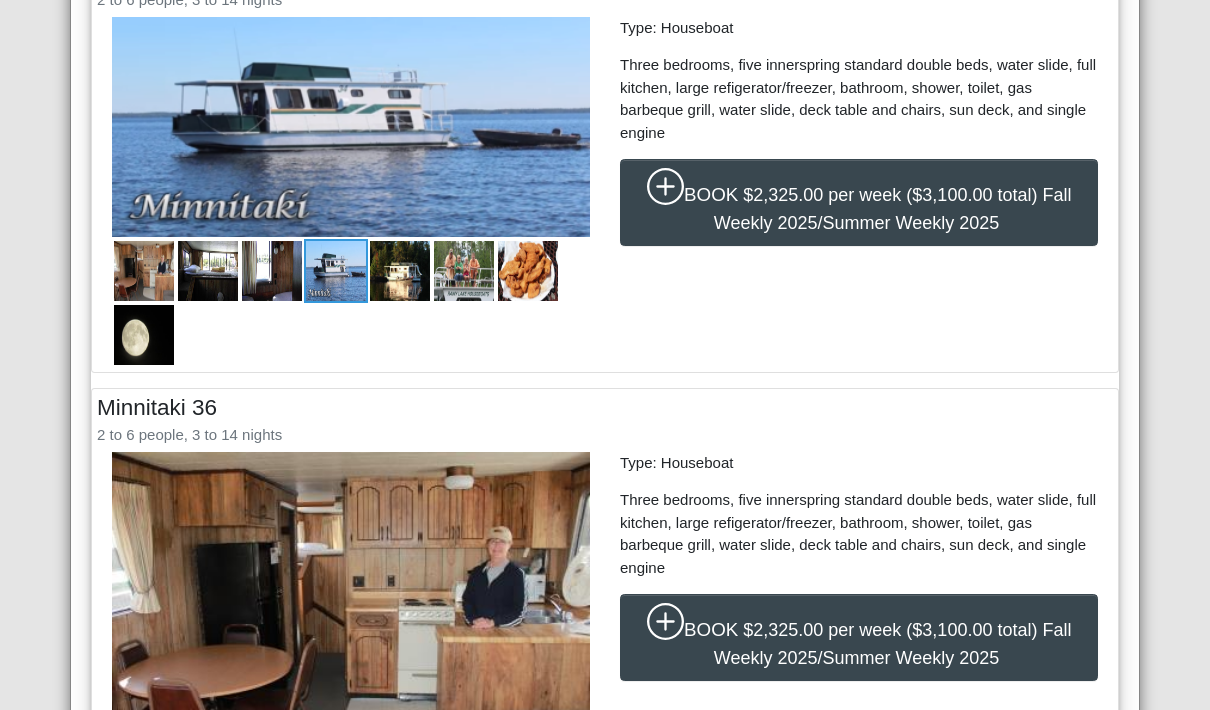 click at bounding box center (336, 271) 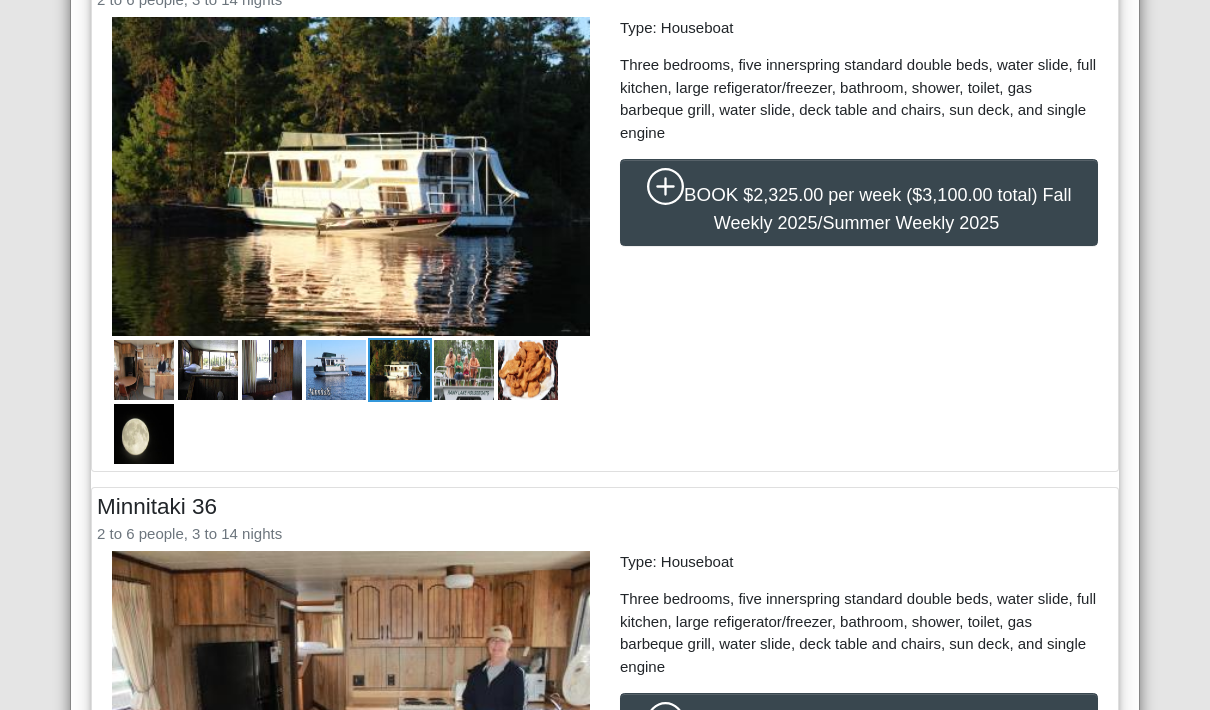 click at bounding box center [400, 370] 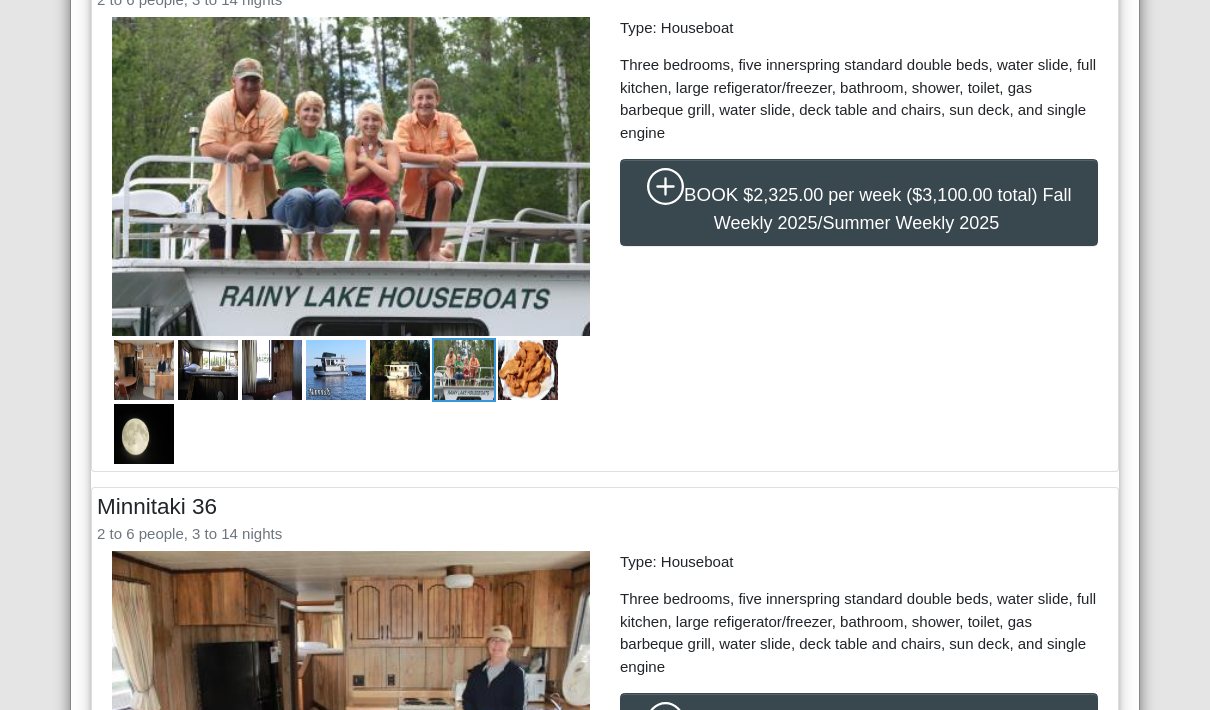 click at bounding box center [528, 370] 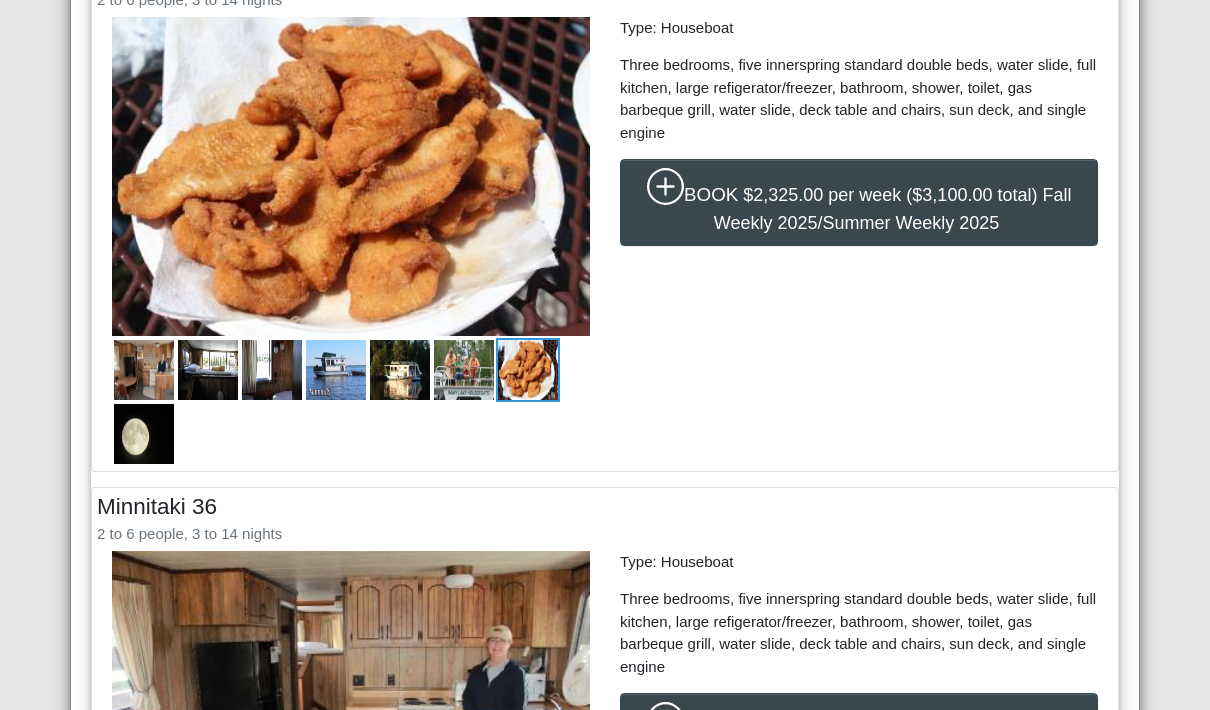 click at bounding box center [144, 434] 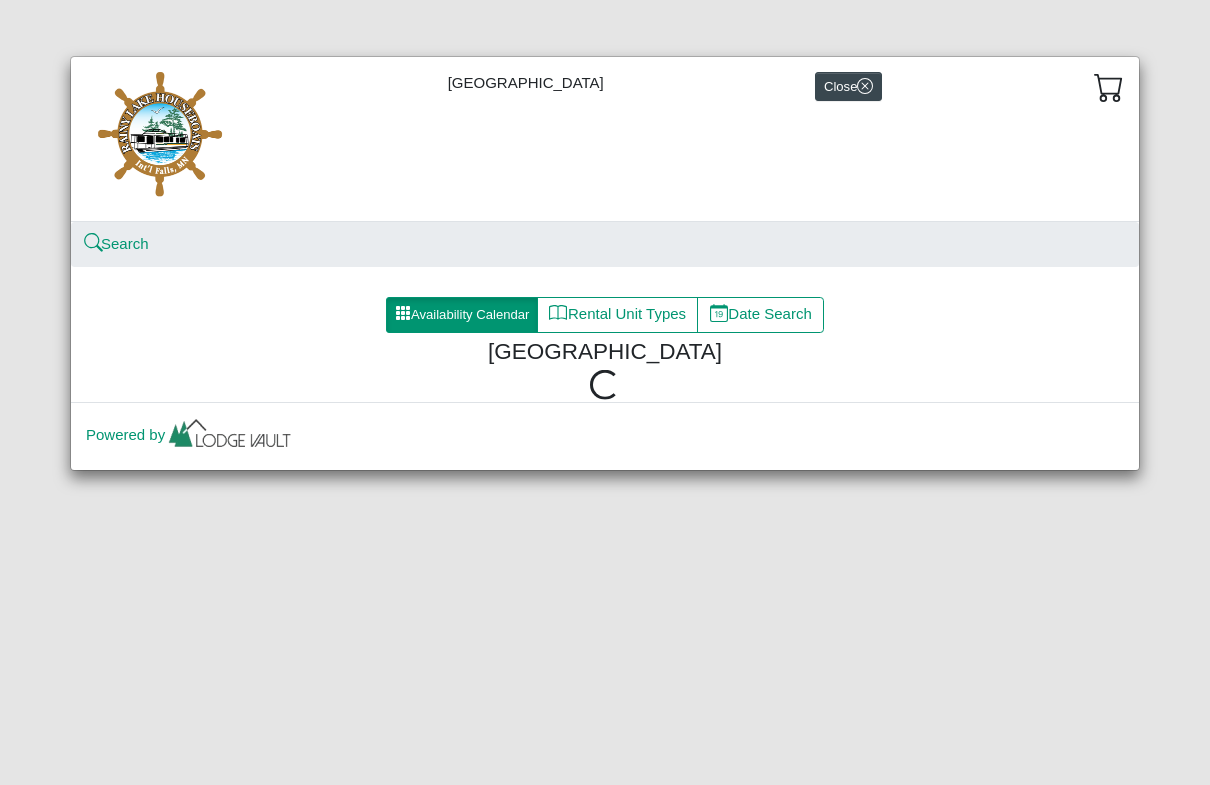 scroll, scrollTop: 24, scrollLeft: 0, axis: vertical 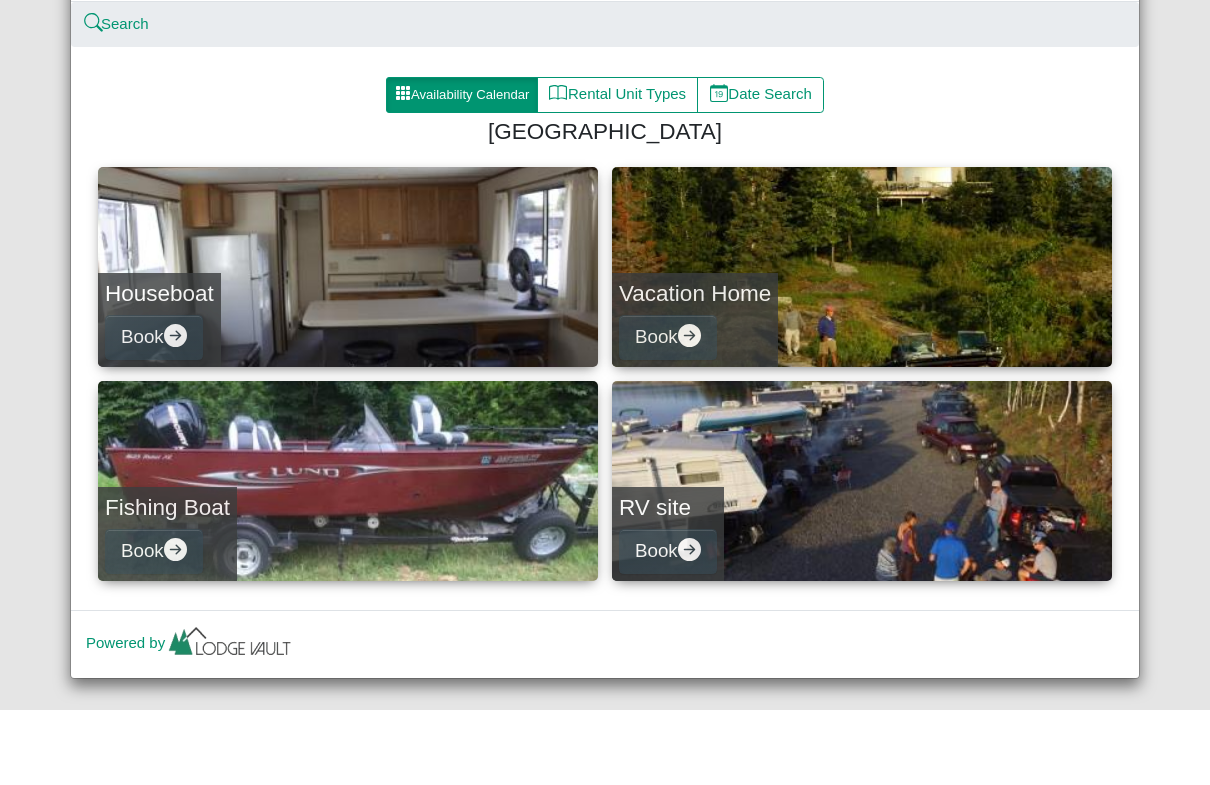 click 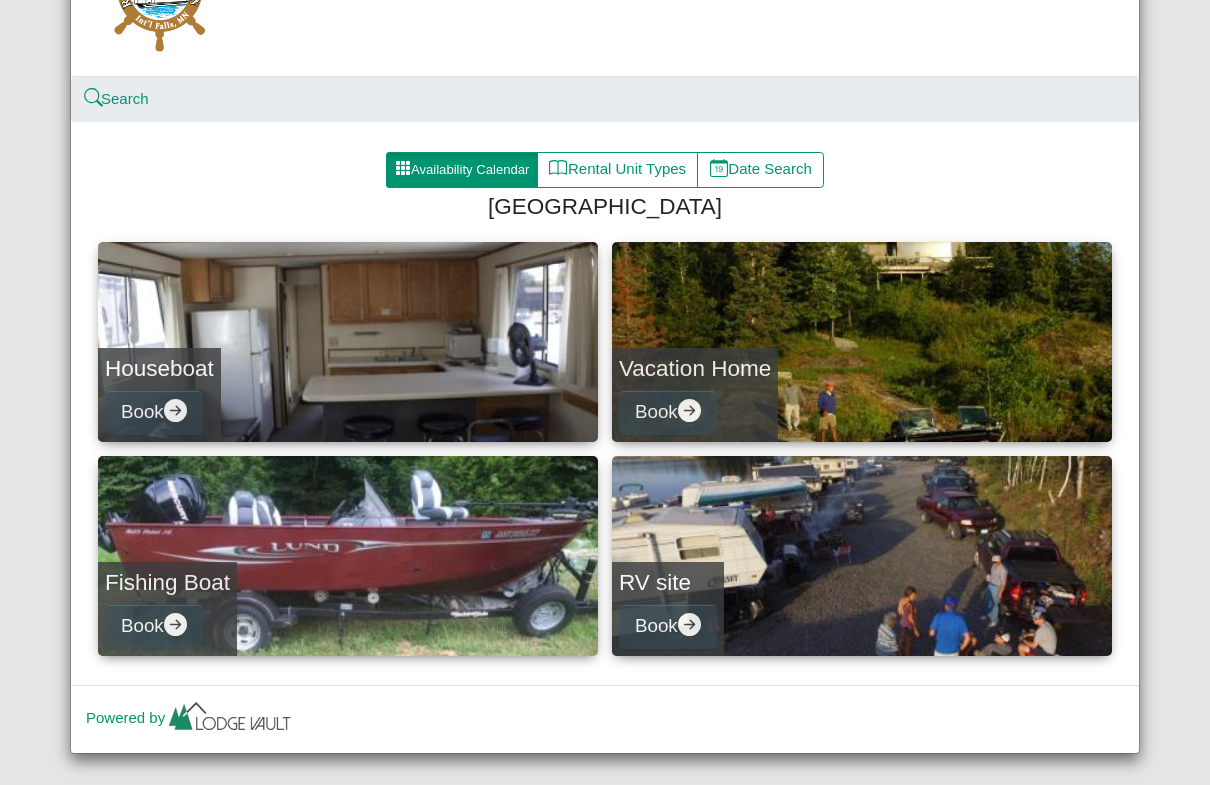 scroll, scrollTop: 0, scrollLeft: 0, axis: both 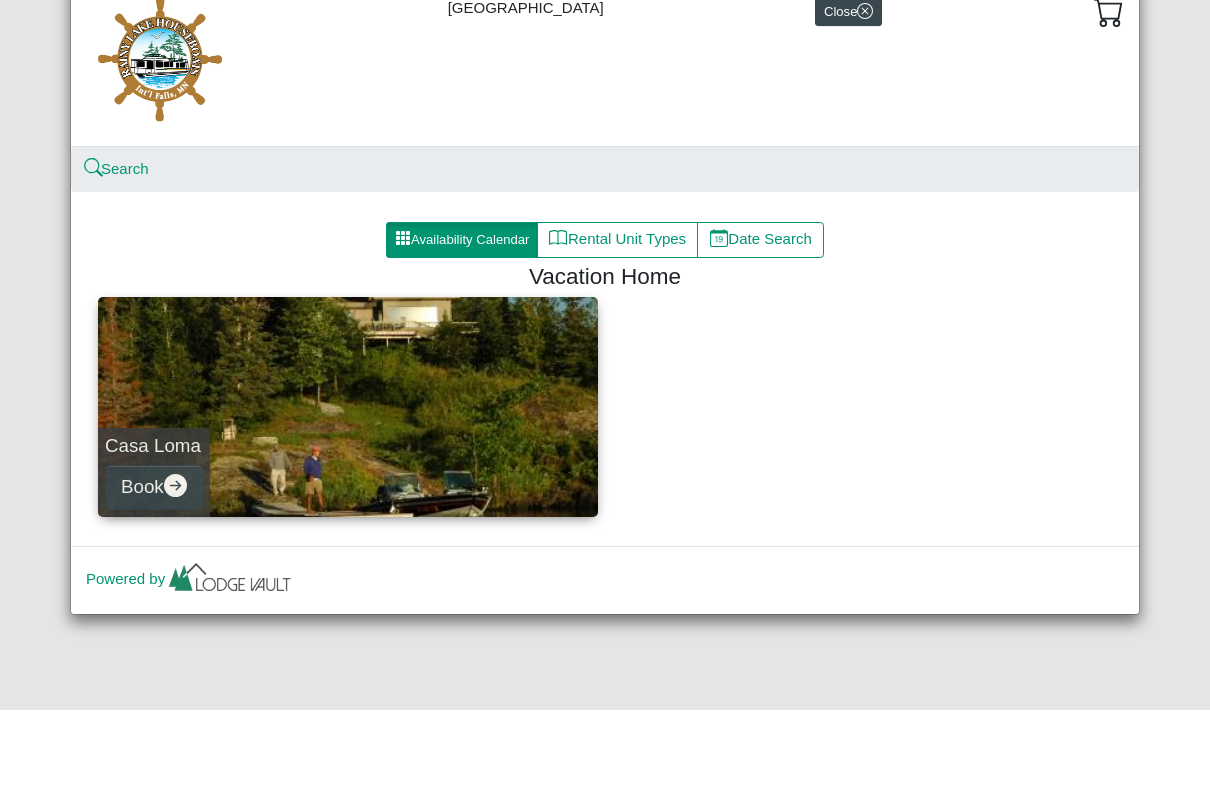 click on "Book" at bounding box center (154, 562) 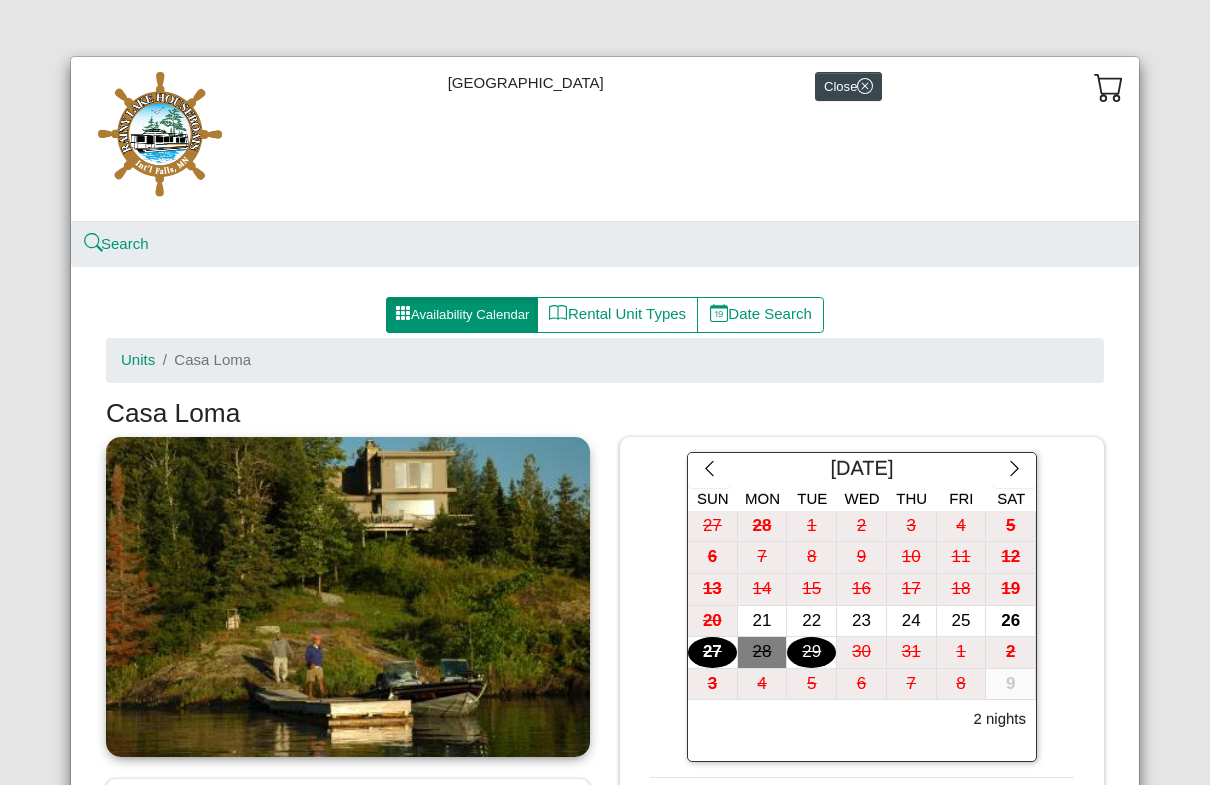 click at bounding box center [1014, 471] 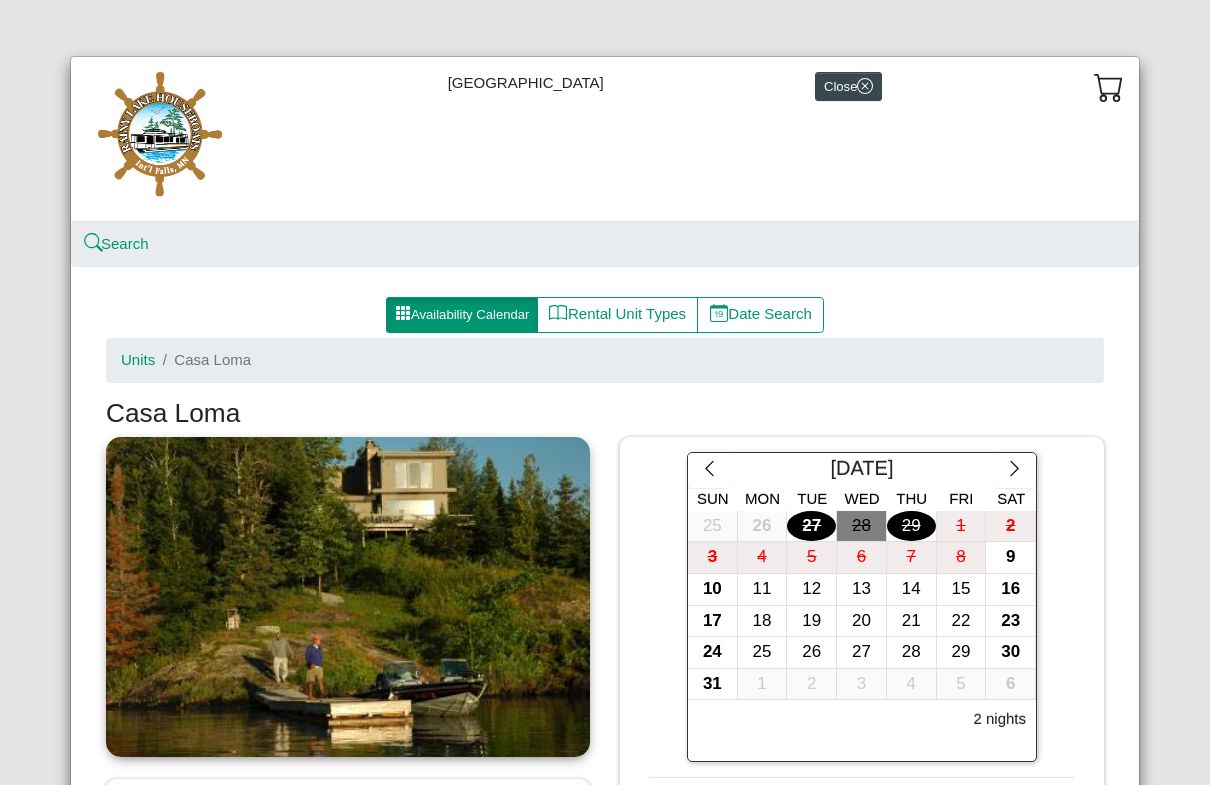 click on "30" at bounding box center (1010, 652) 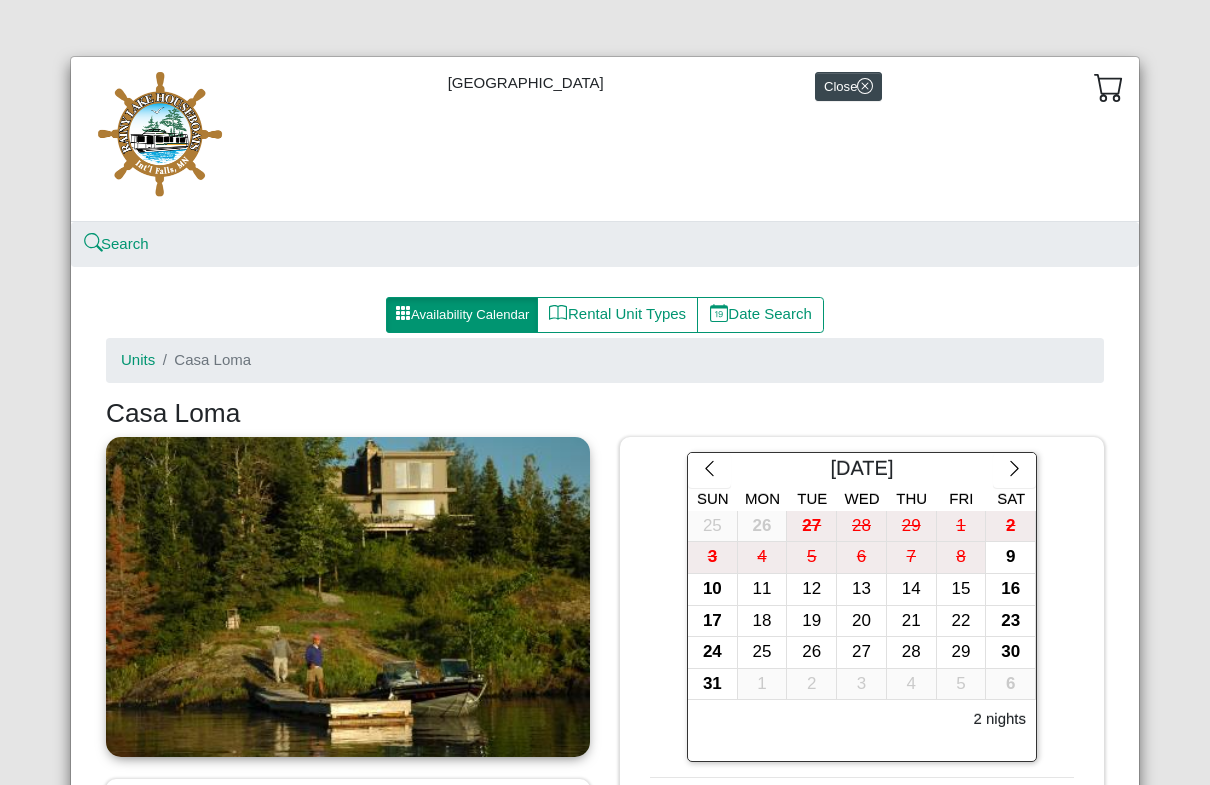 click 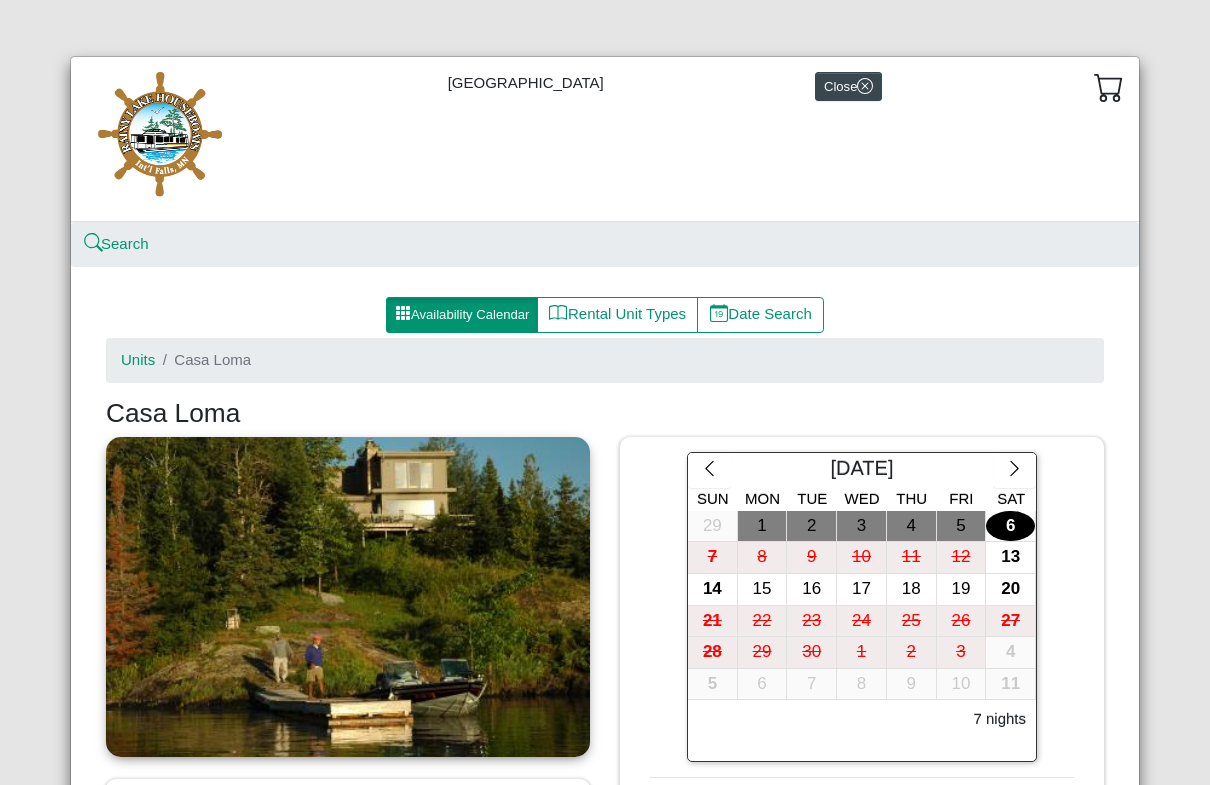 click on "6" at bounding box center [1010, 526] 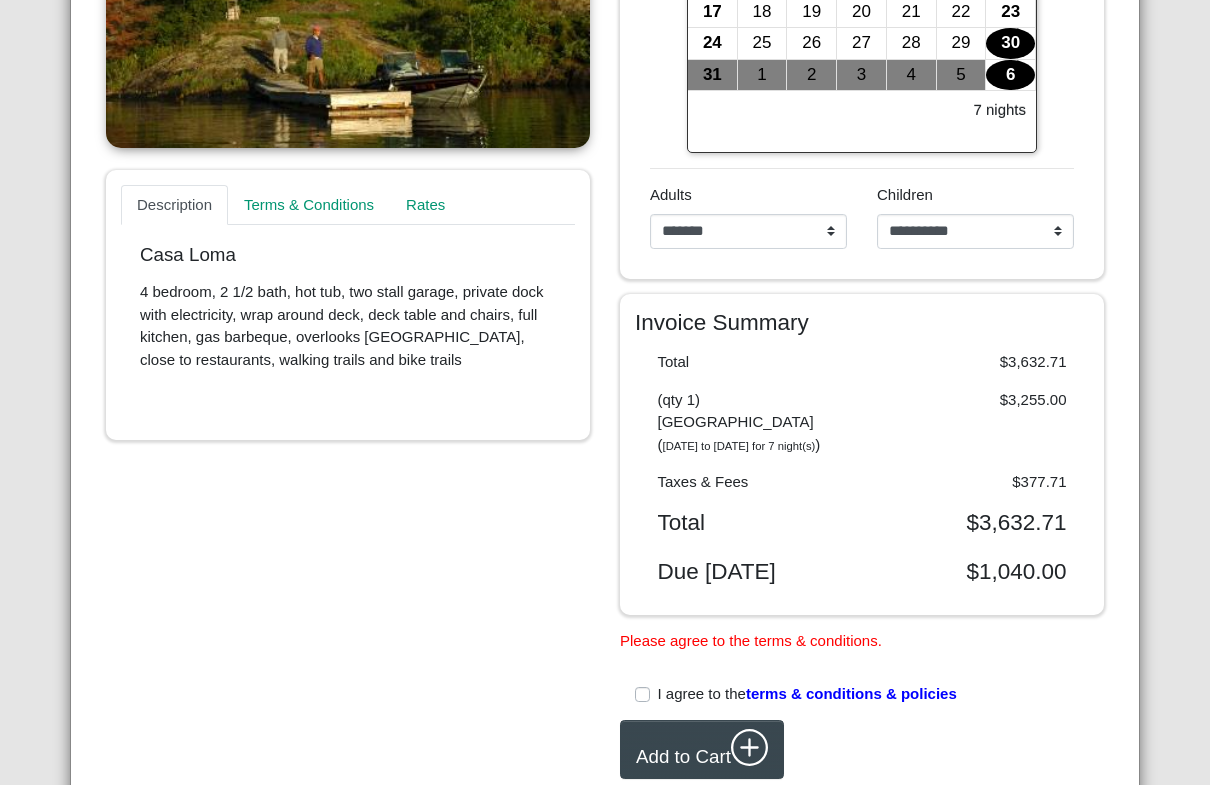 scroll, scrollTop: 636, scrollLeft: 0, axis: vertical 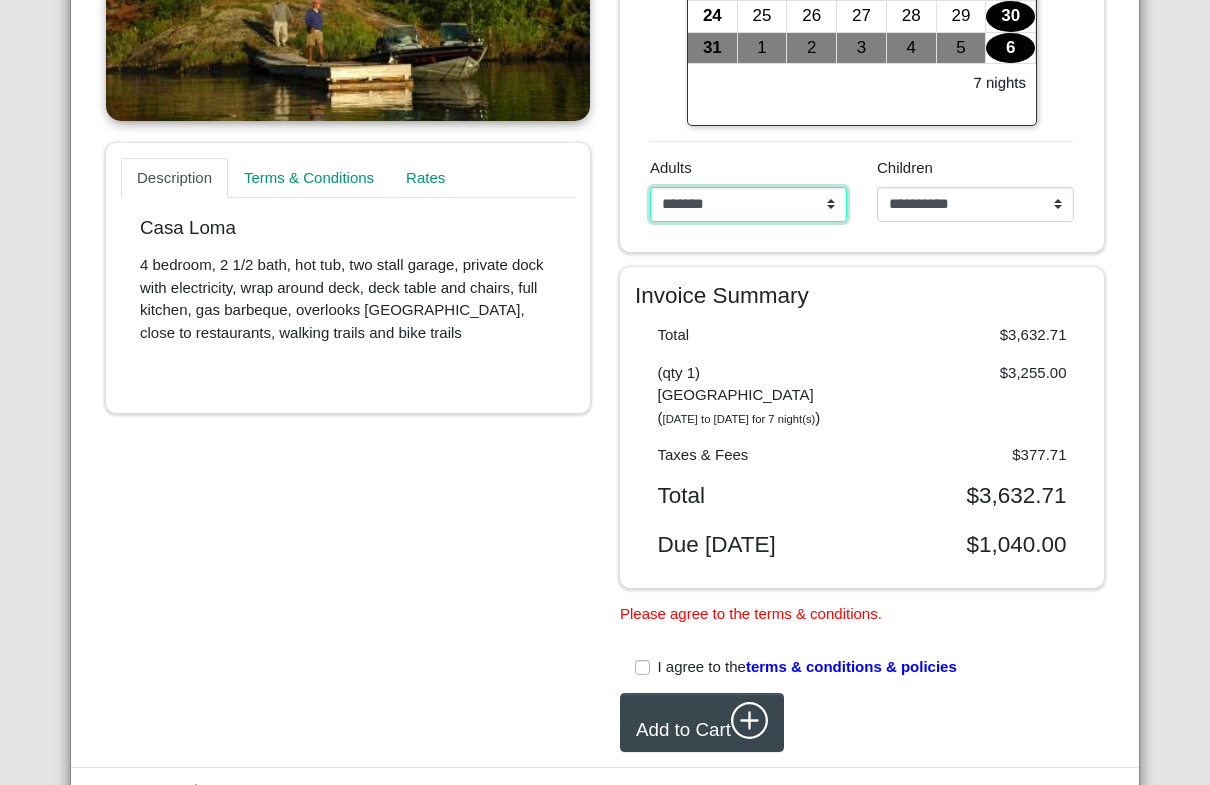 click on "**********" at bounding box center [748, 205] 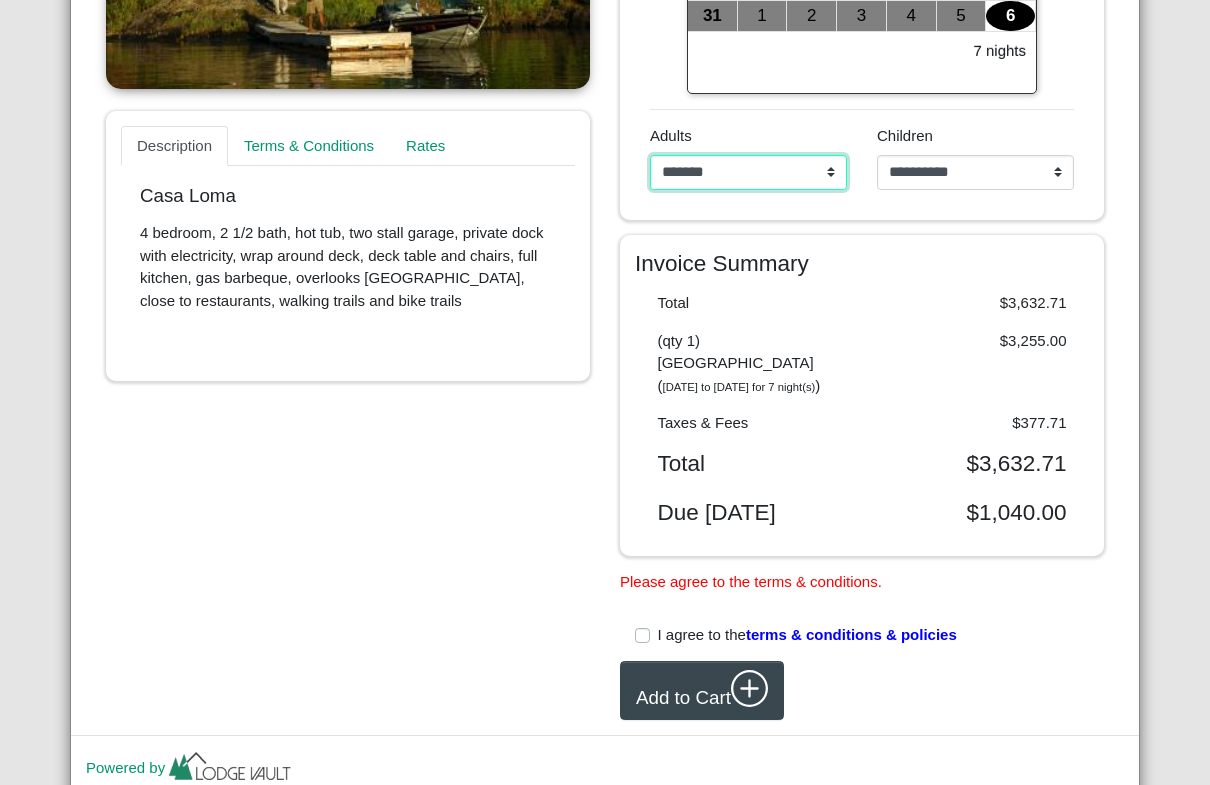 scroll, scrollTop: 662, scrollLeft: 0, axis: vertical 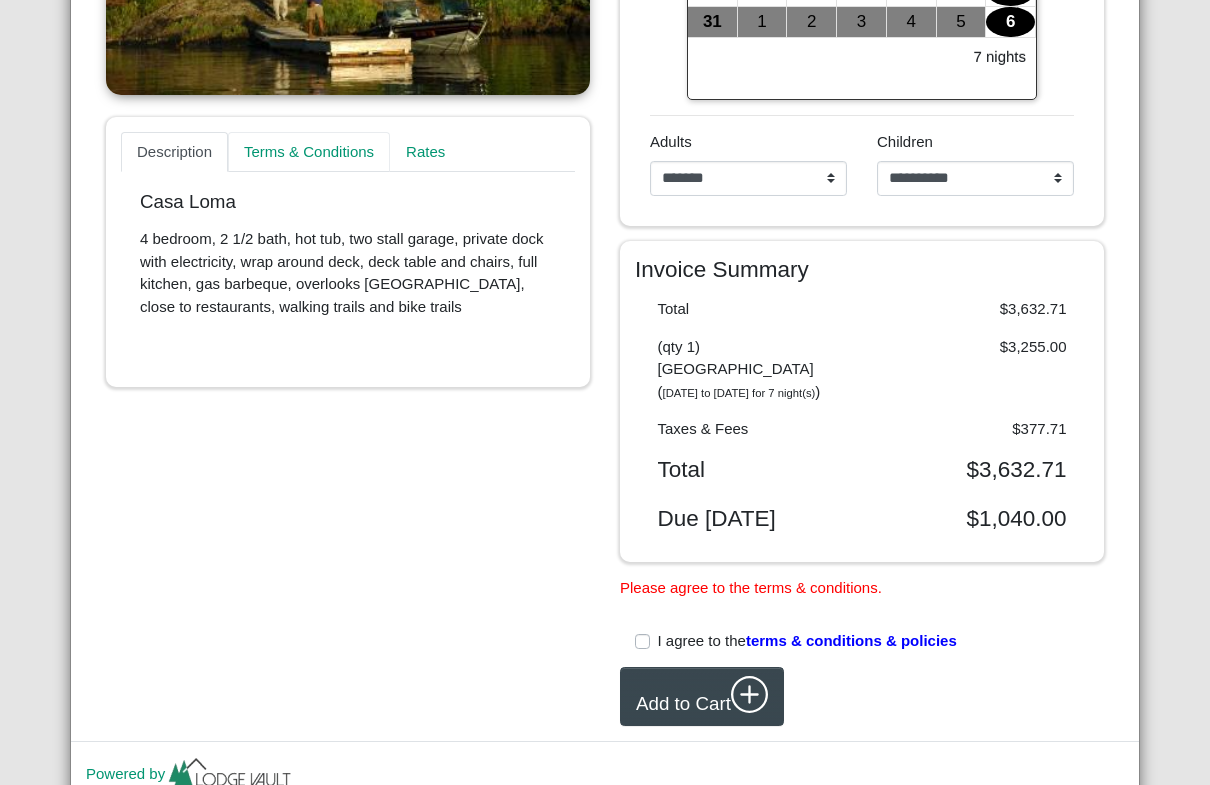 click on "Terms & Conditions" at bounding box center (309, 152) 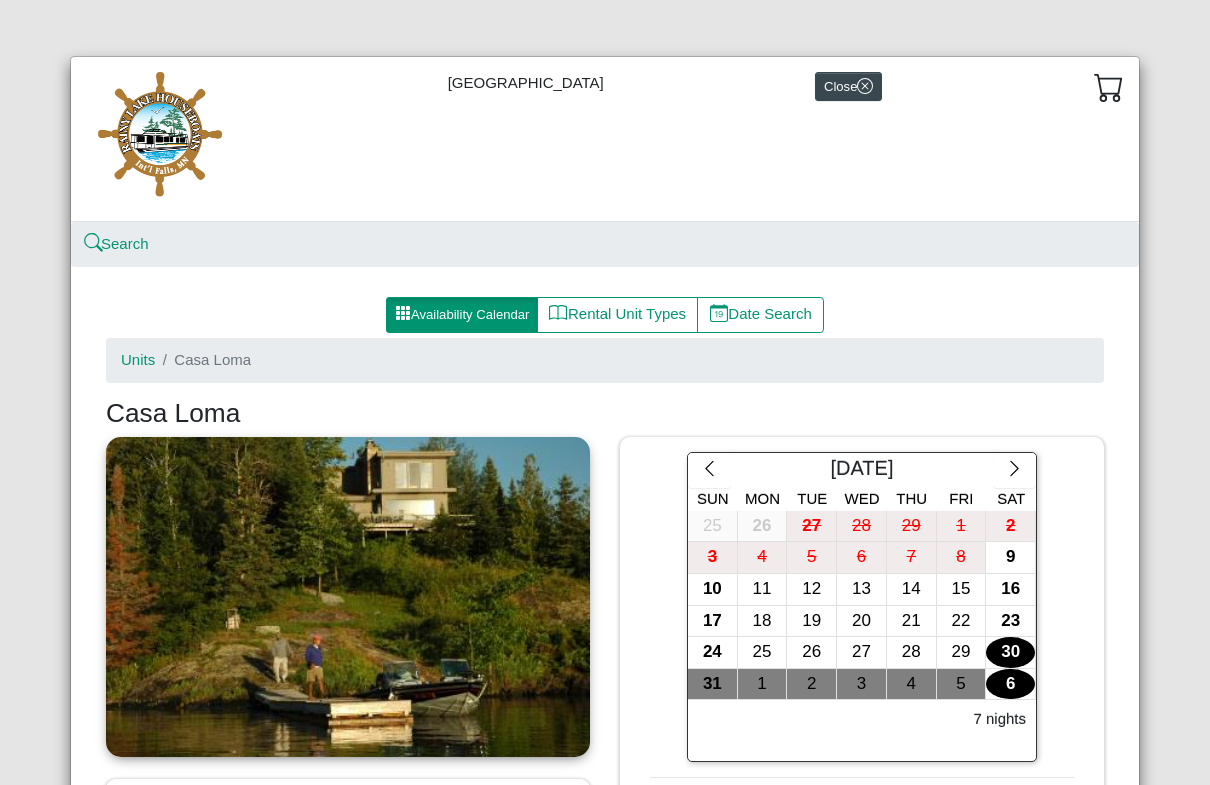scroll, scrollTop: 0, scrollLeft: 0, axis: both 